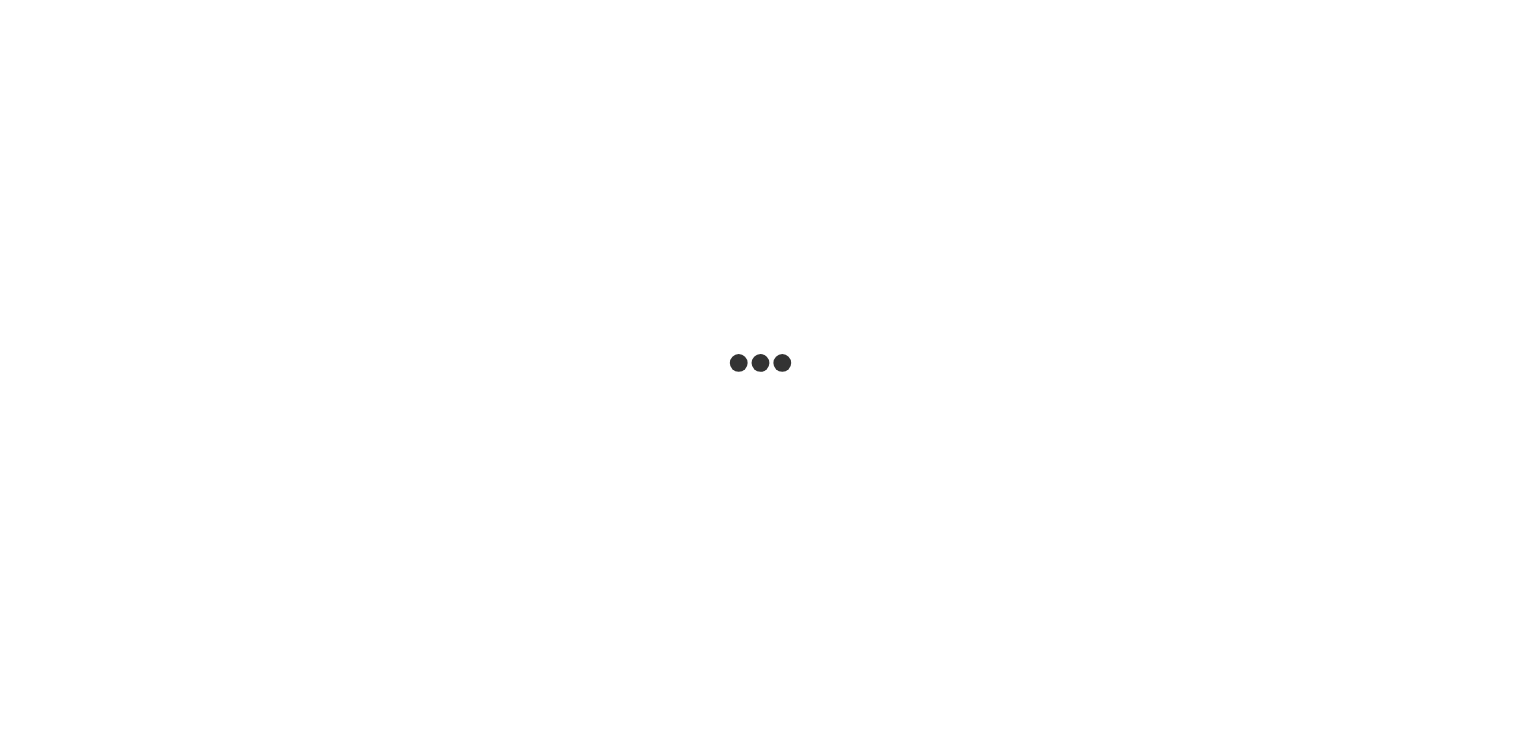 scroll, scrollTop: 0, scrollLeft: 0, axis: both 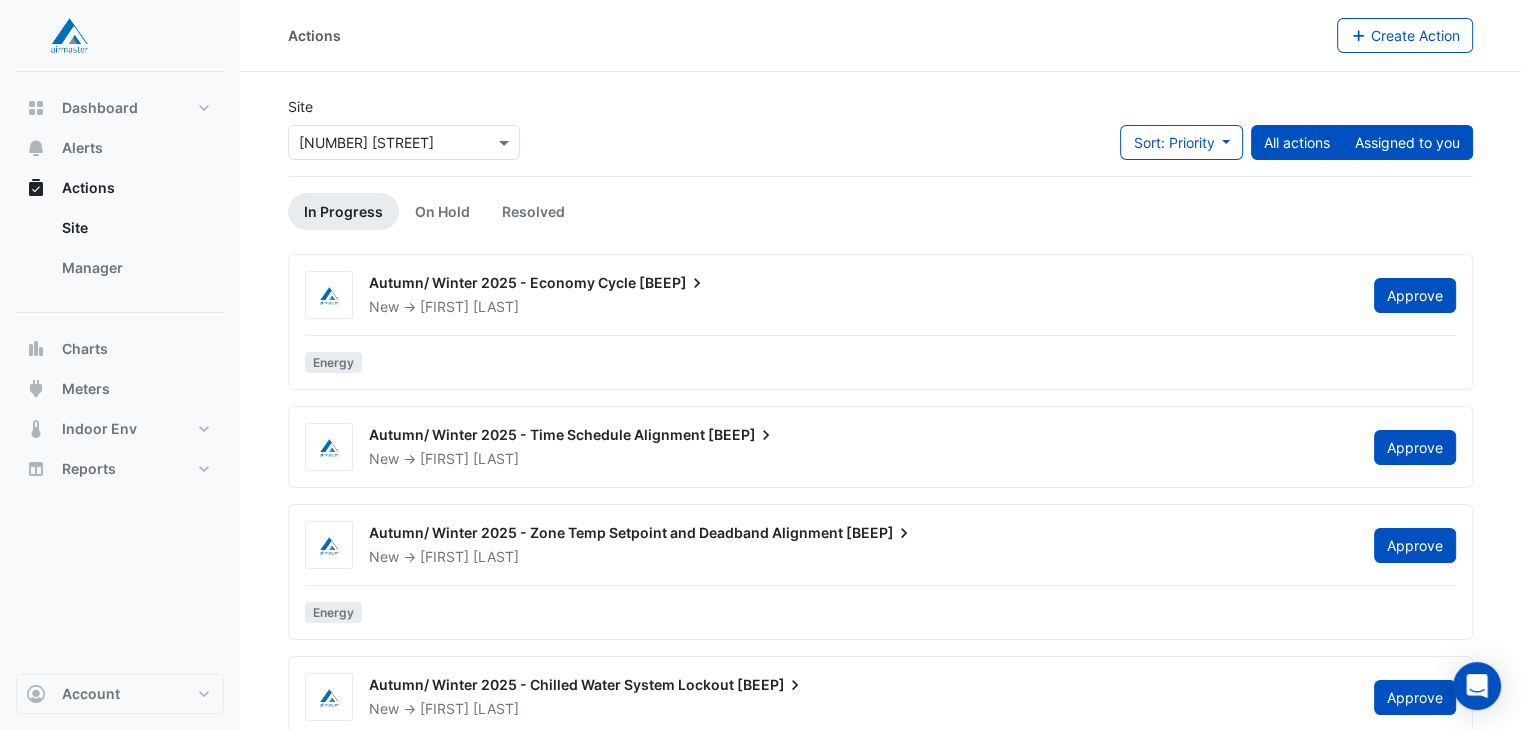 click on "Assigned to you" 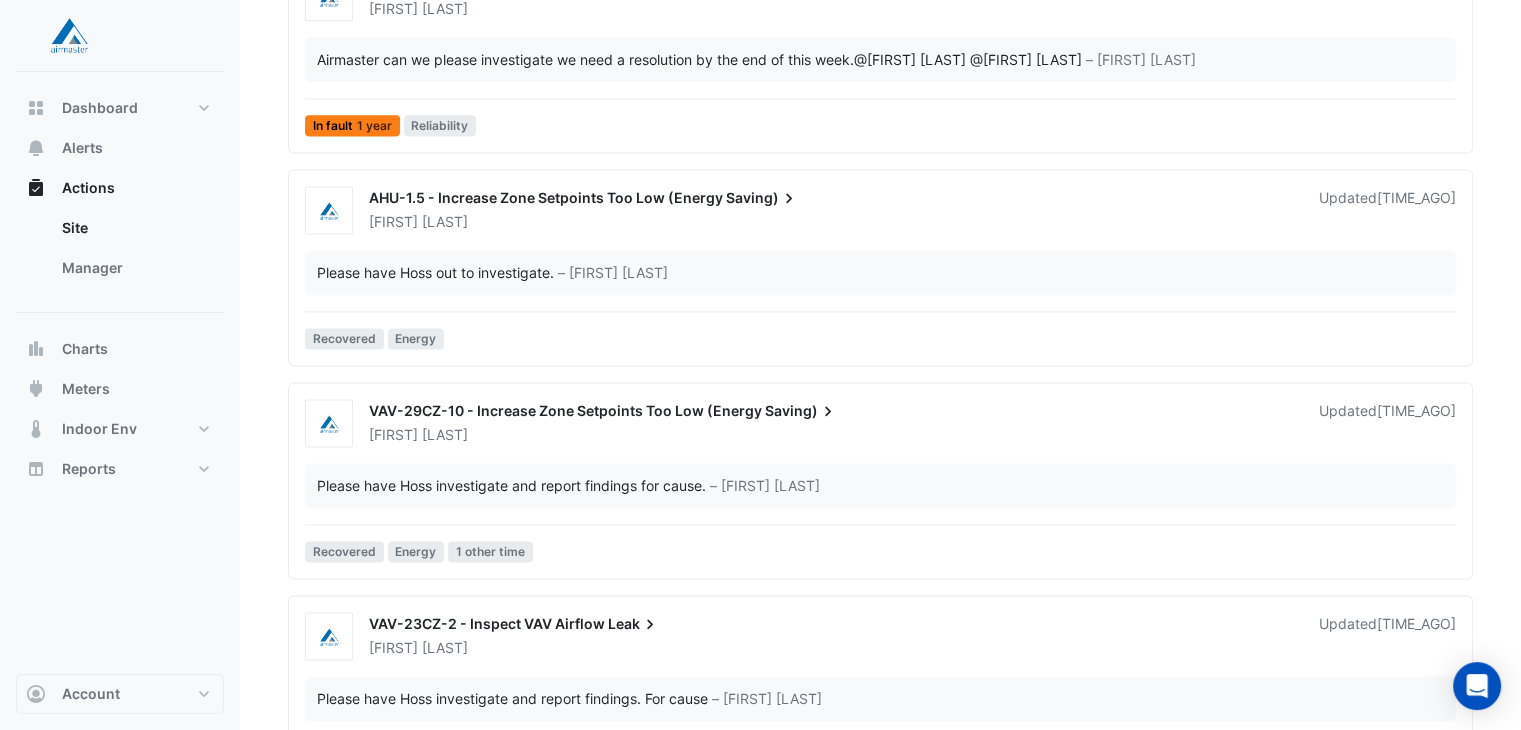 scroll, scrollTop: 2732, scrollLeft: 0, axis: vertical 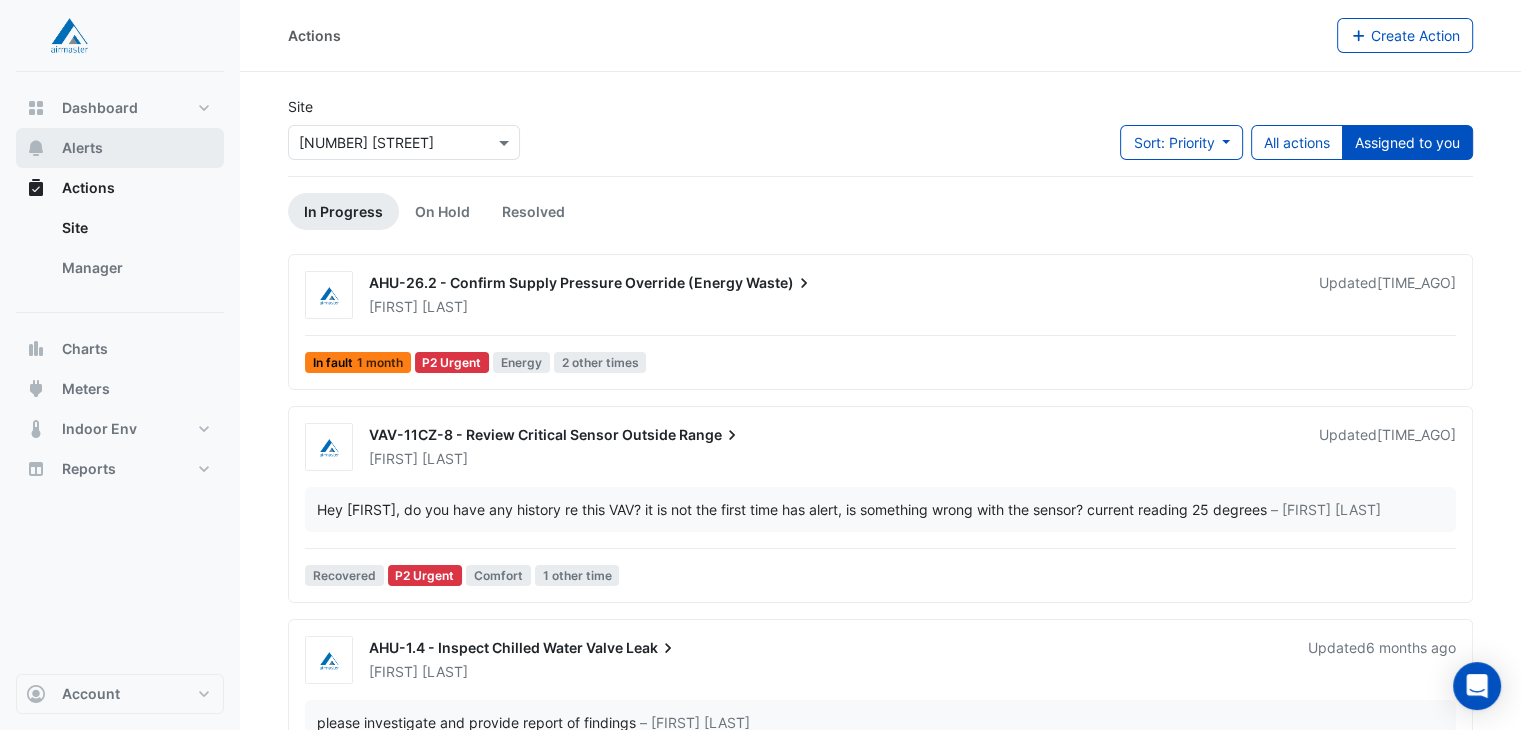 click on "Alerts" at bounding box center [120, 148] 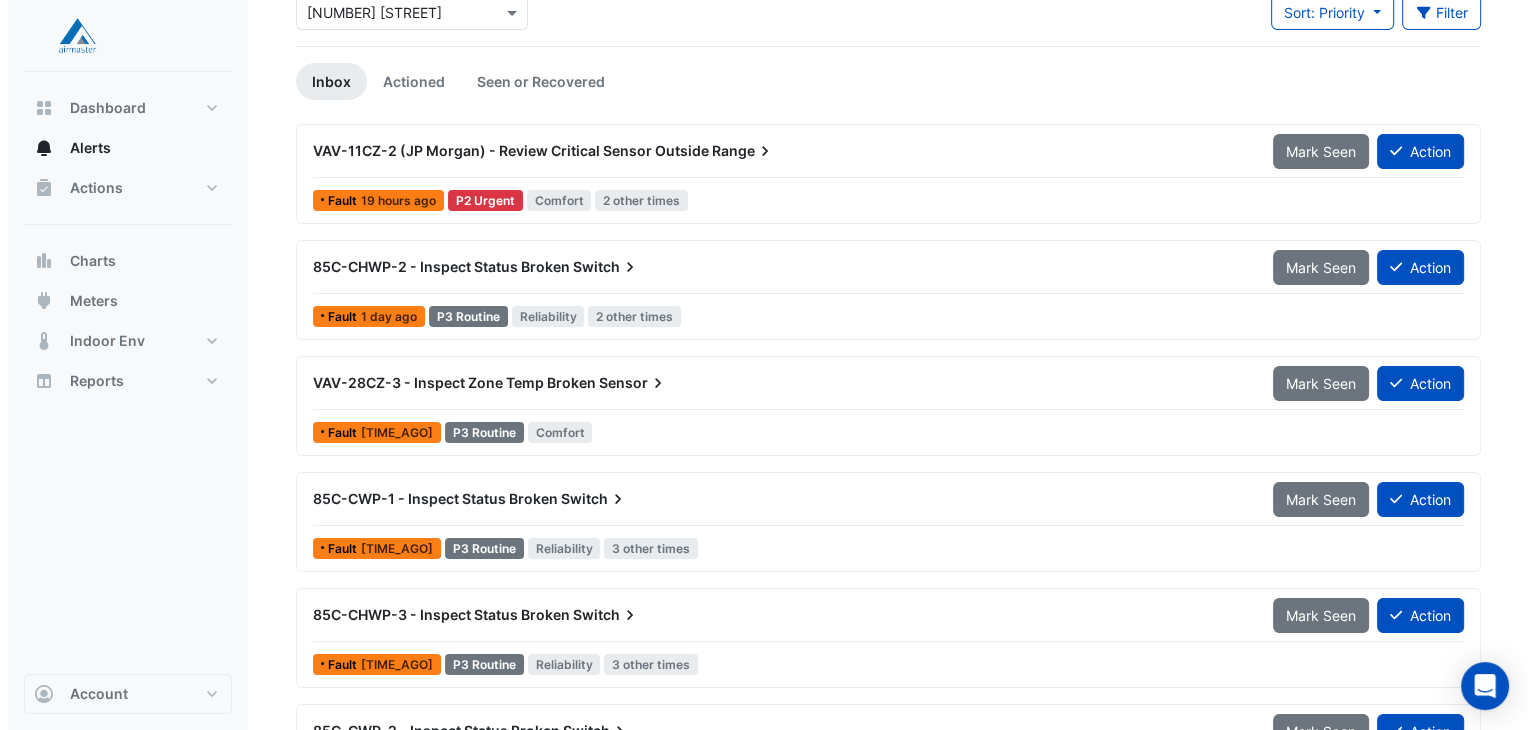 scroll, scrollTop: 216, scrollLeft: 0, axis: vertical 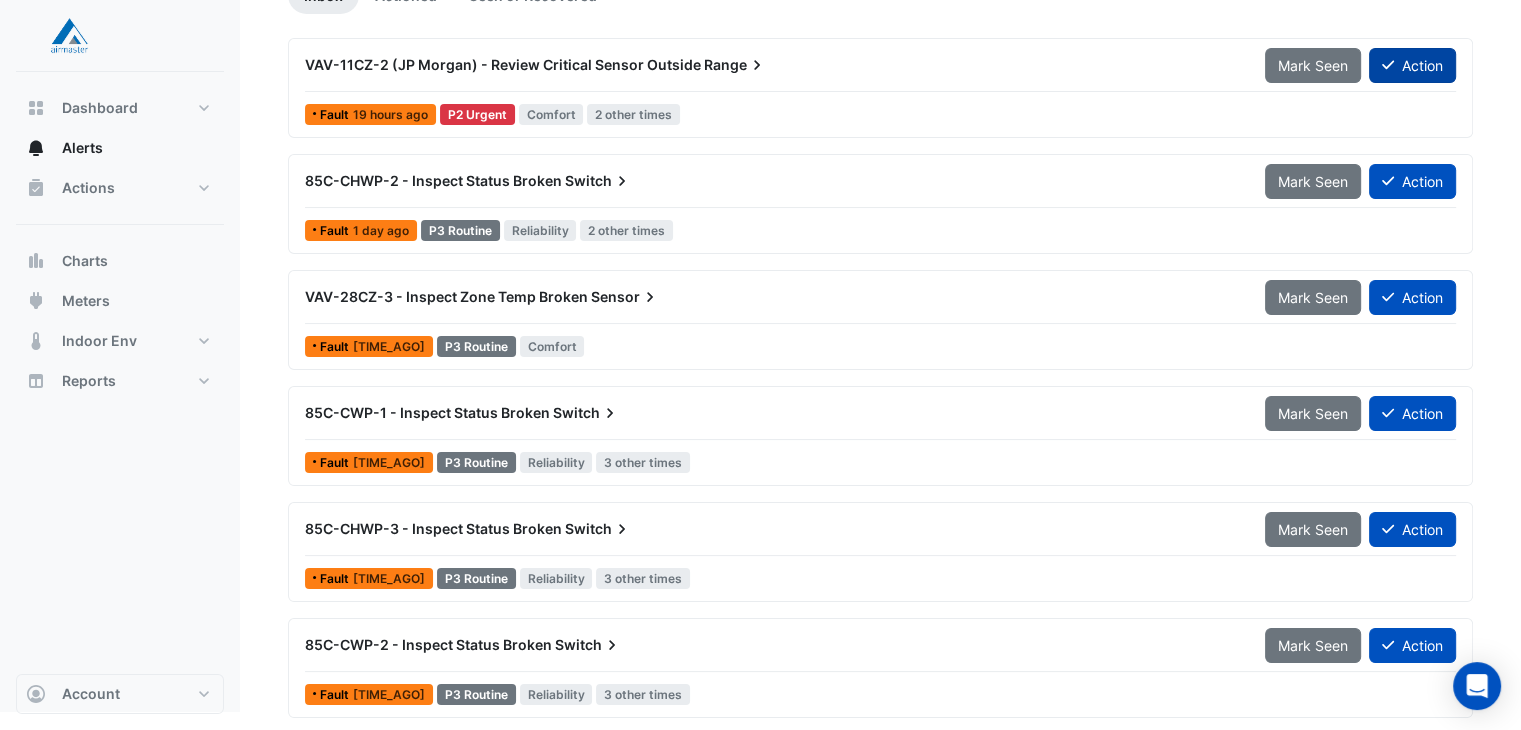 click on "Action" at bounding box center (1412, 65) 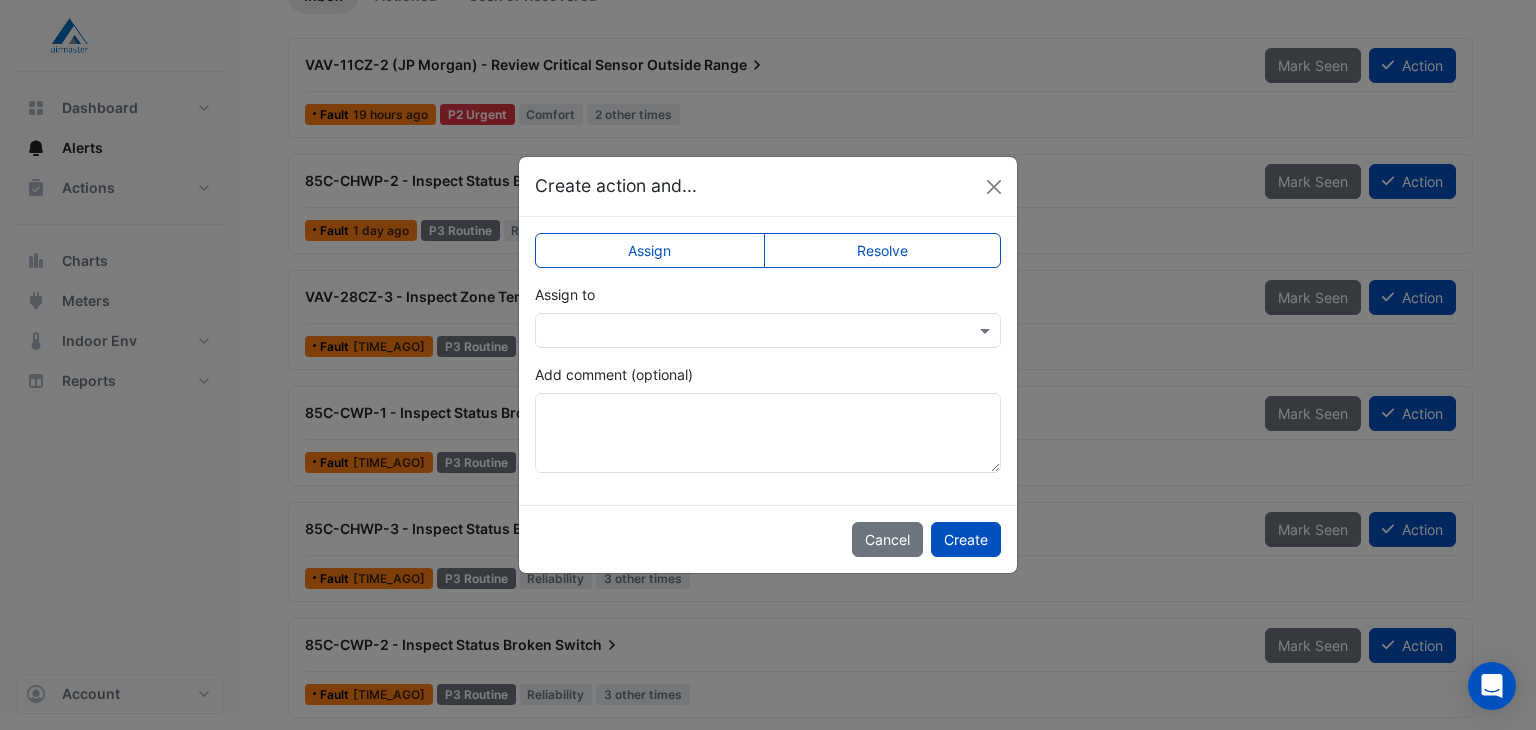 click on "Assign" 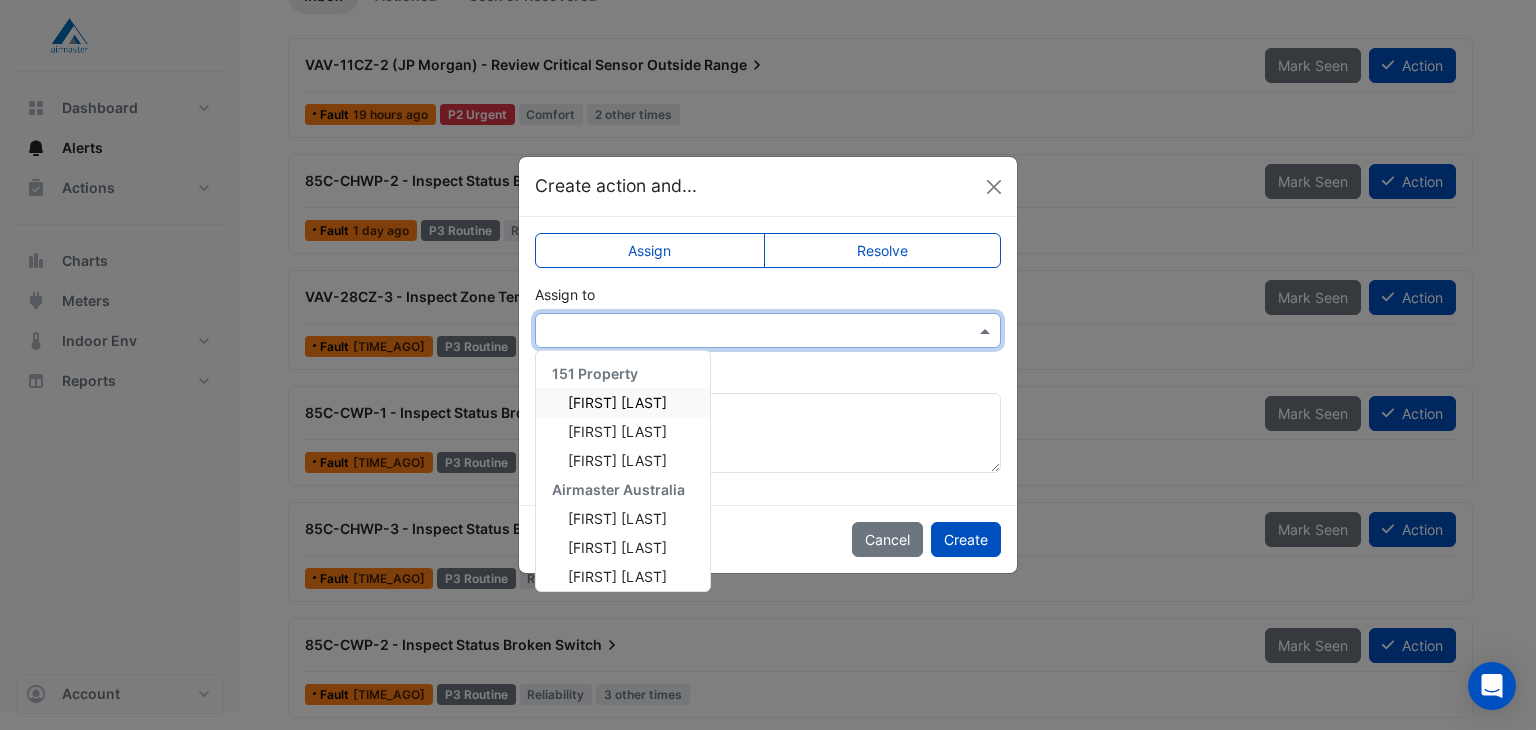 click at bounding box center (987, 330) 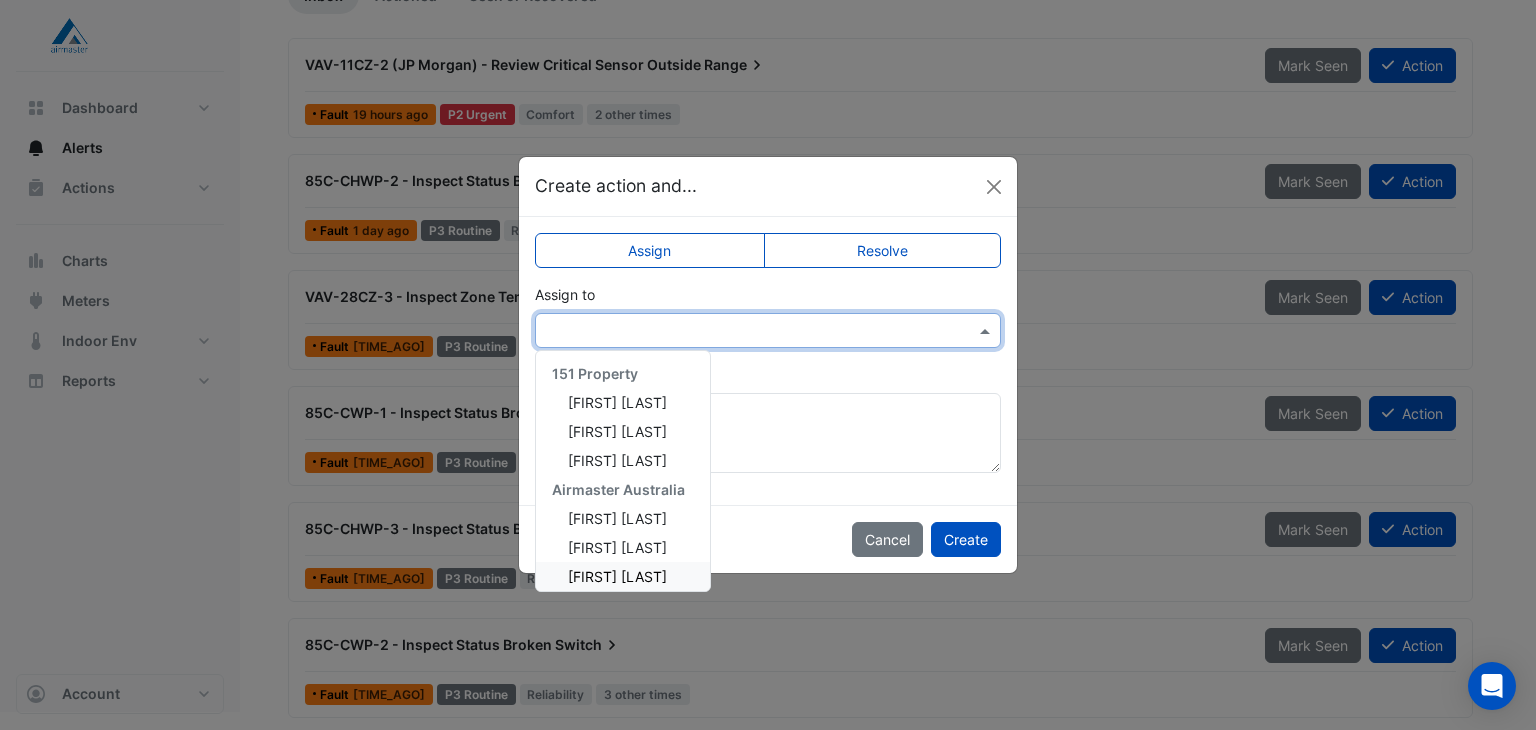 click on "[FIRST] [LAST]" at bounding box center [617, 576] 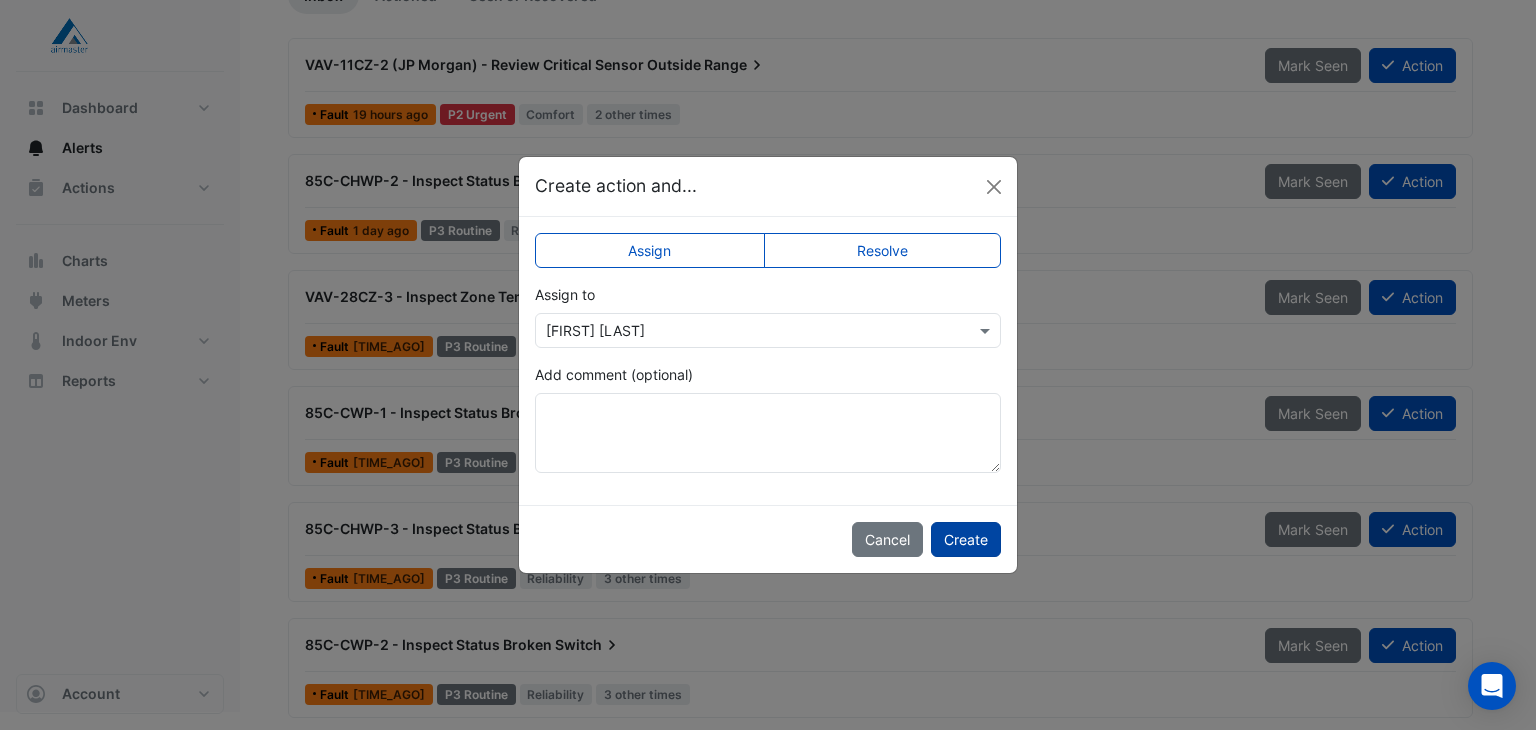 click on "Create" 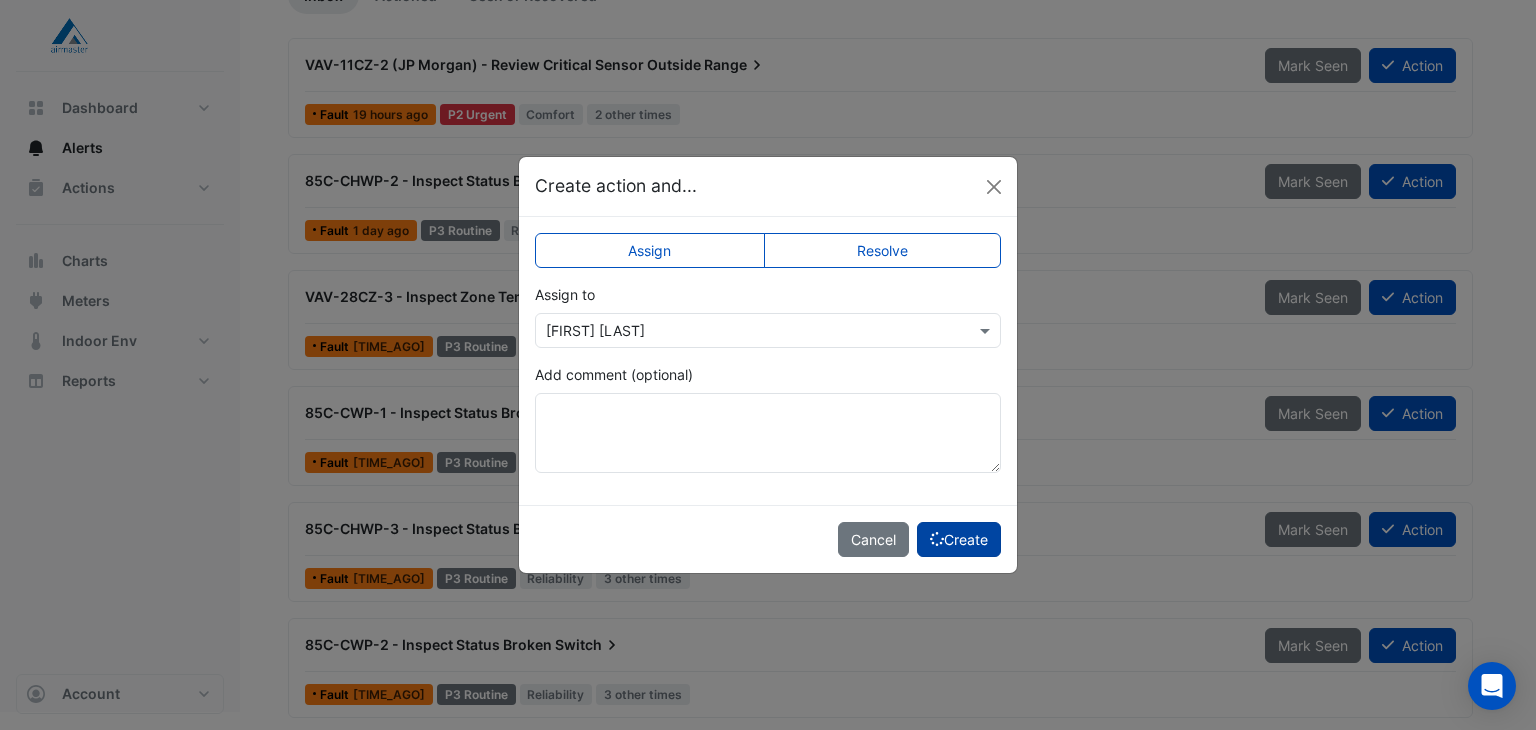 scroll, scrollTop: 101, scrollLeft: 0, axis: vertical 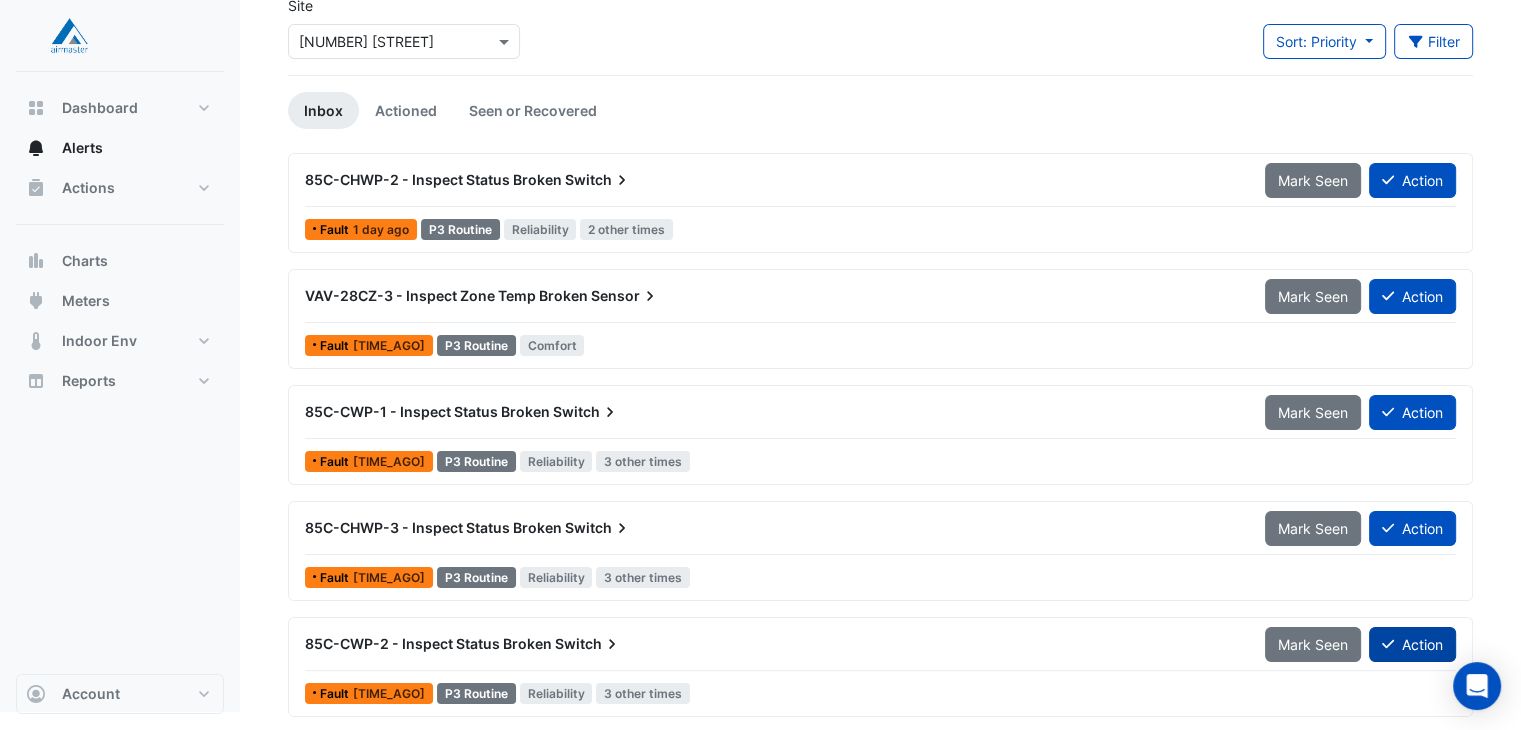 click on "Action" at bounding box center (1412, 644) 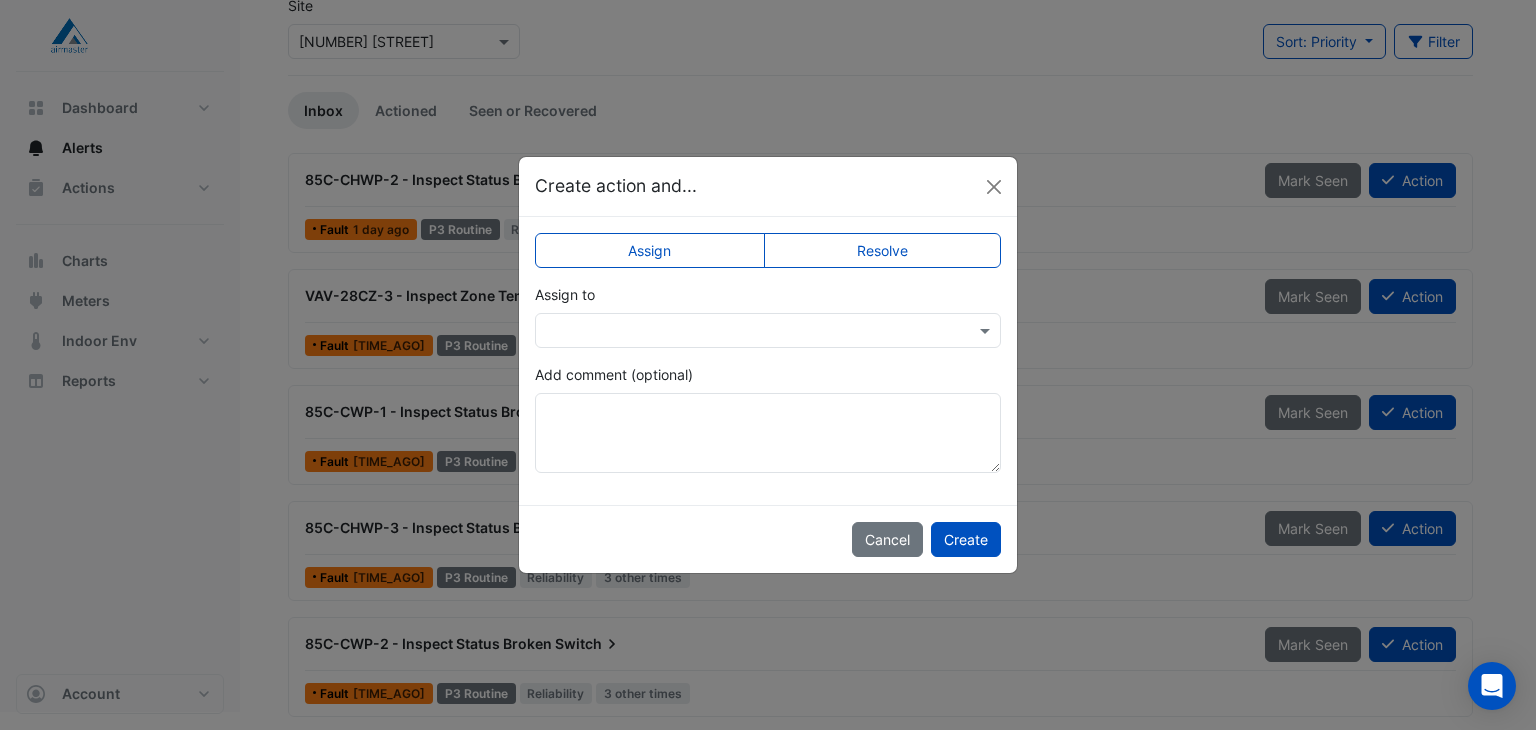 click on "Resolve" 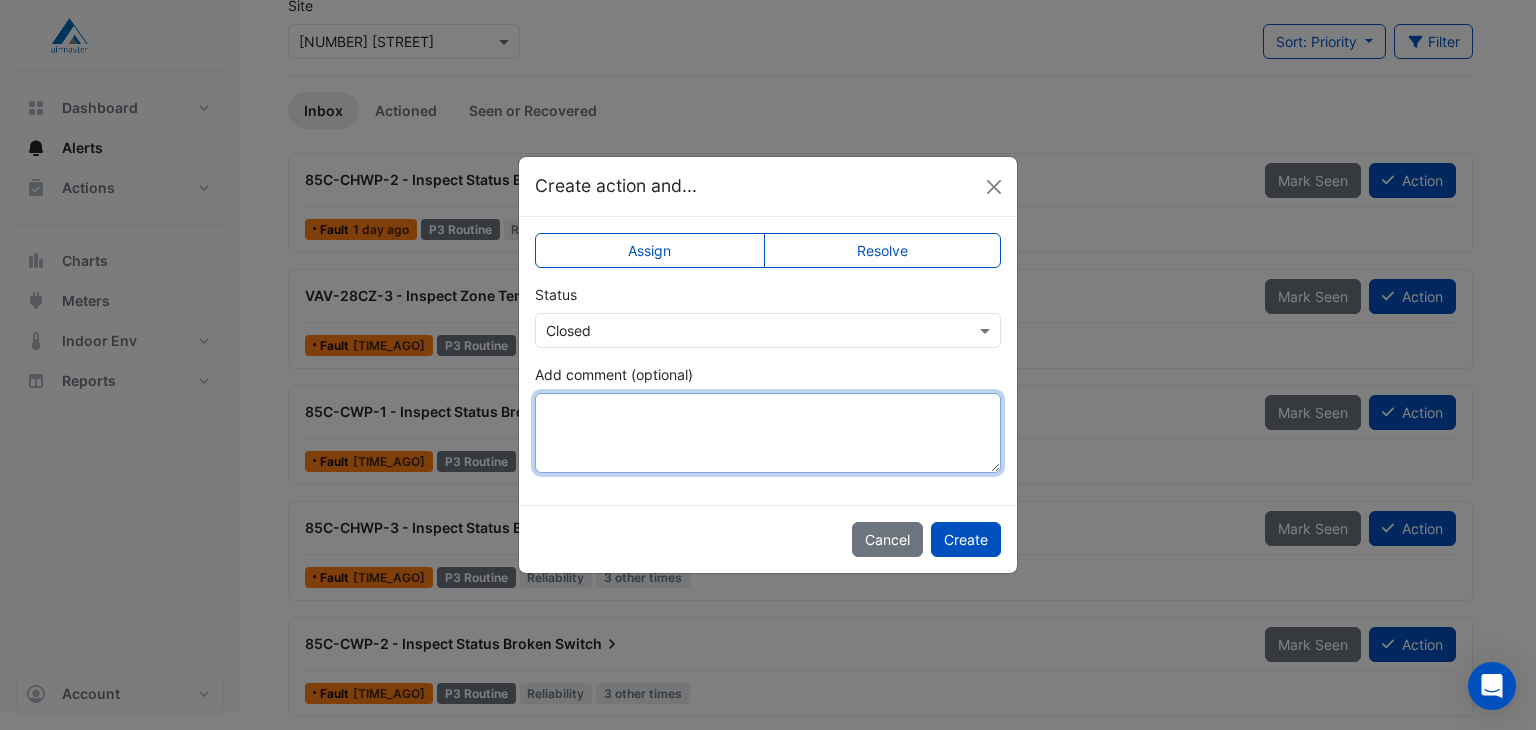 click on "Add comment (optional)" at bounding box center (768, 433) 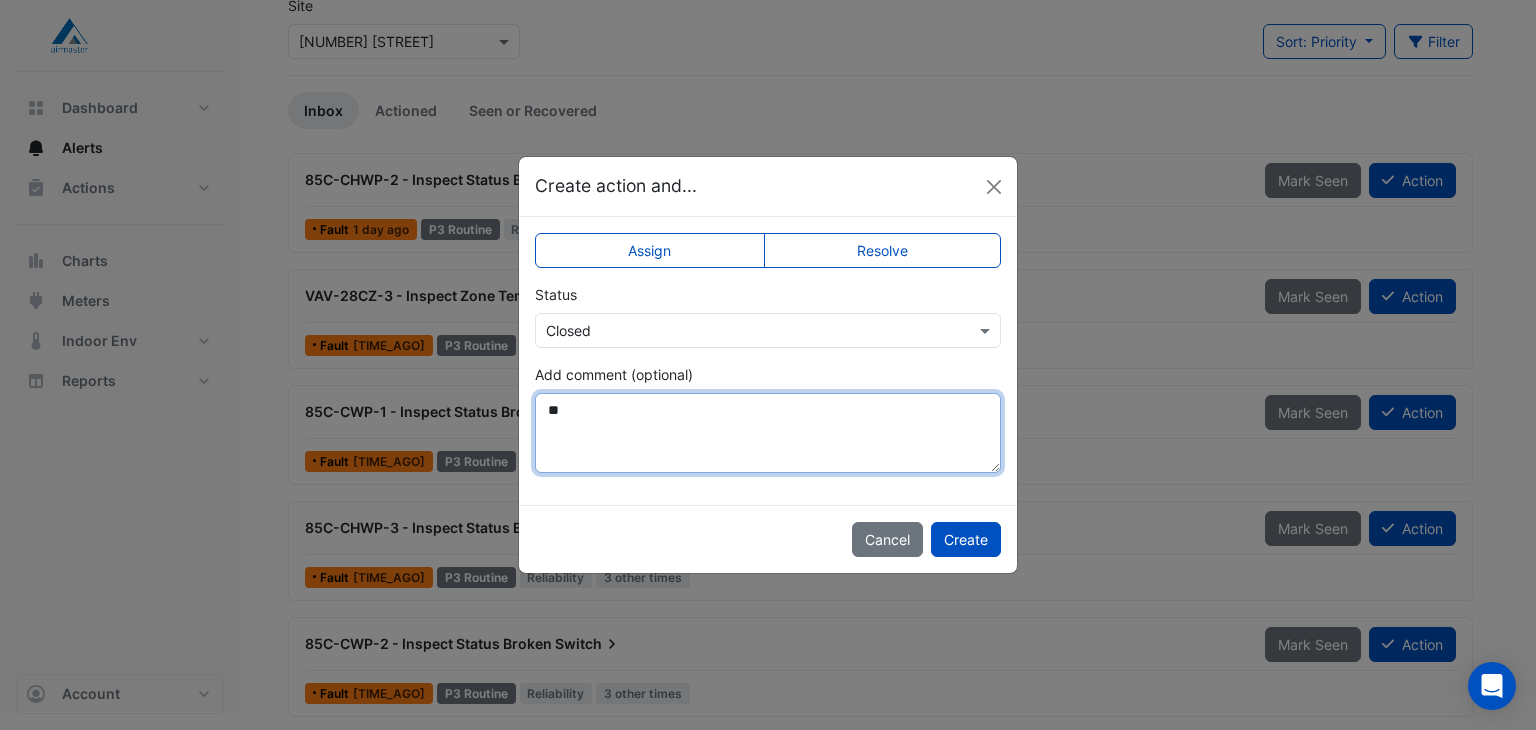 type on "*" 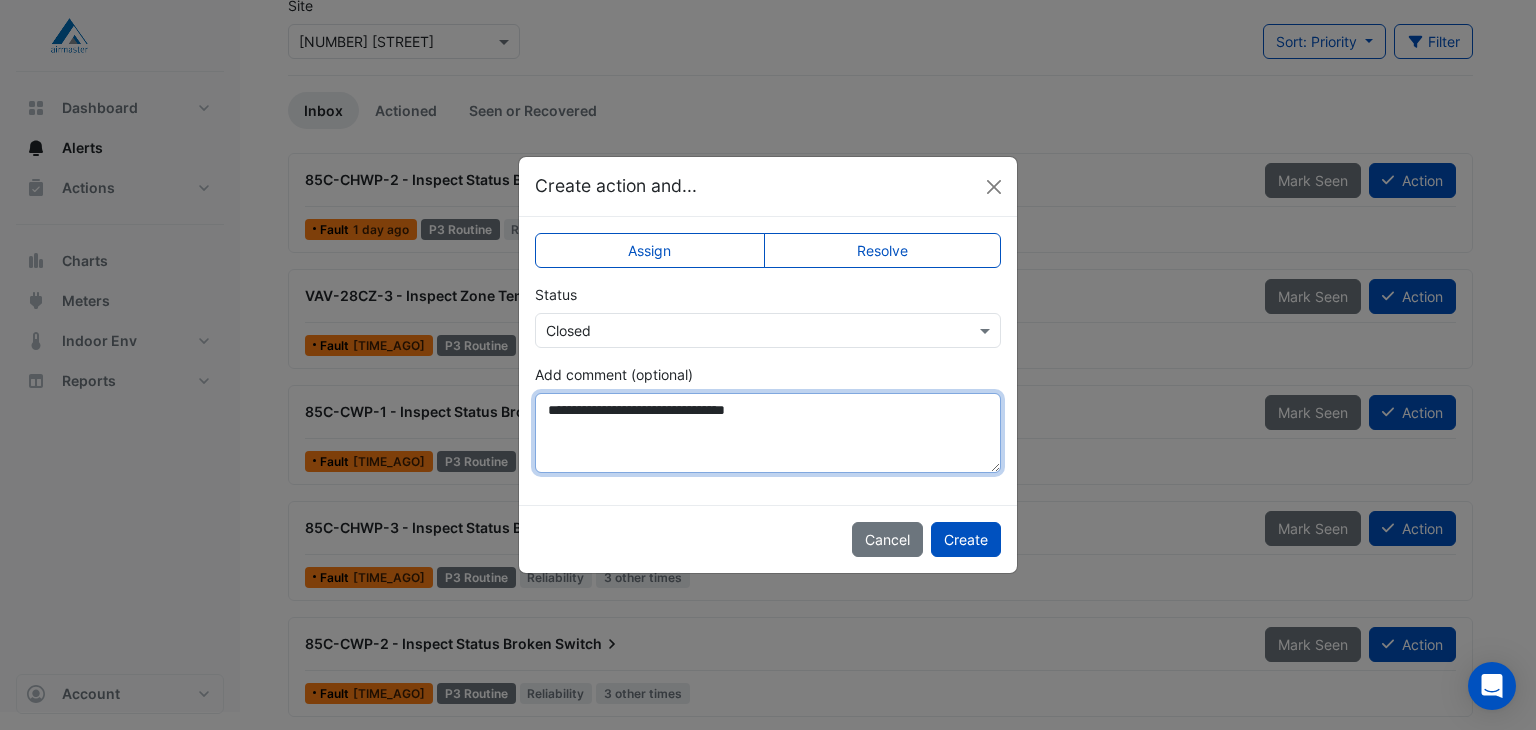 drag, startPoint x: 825, startPoint y: 417, endPoint x: 534, endPoint y: 436, distance: 291.61963 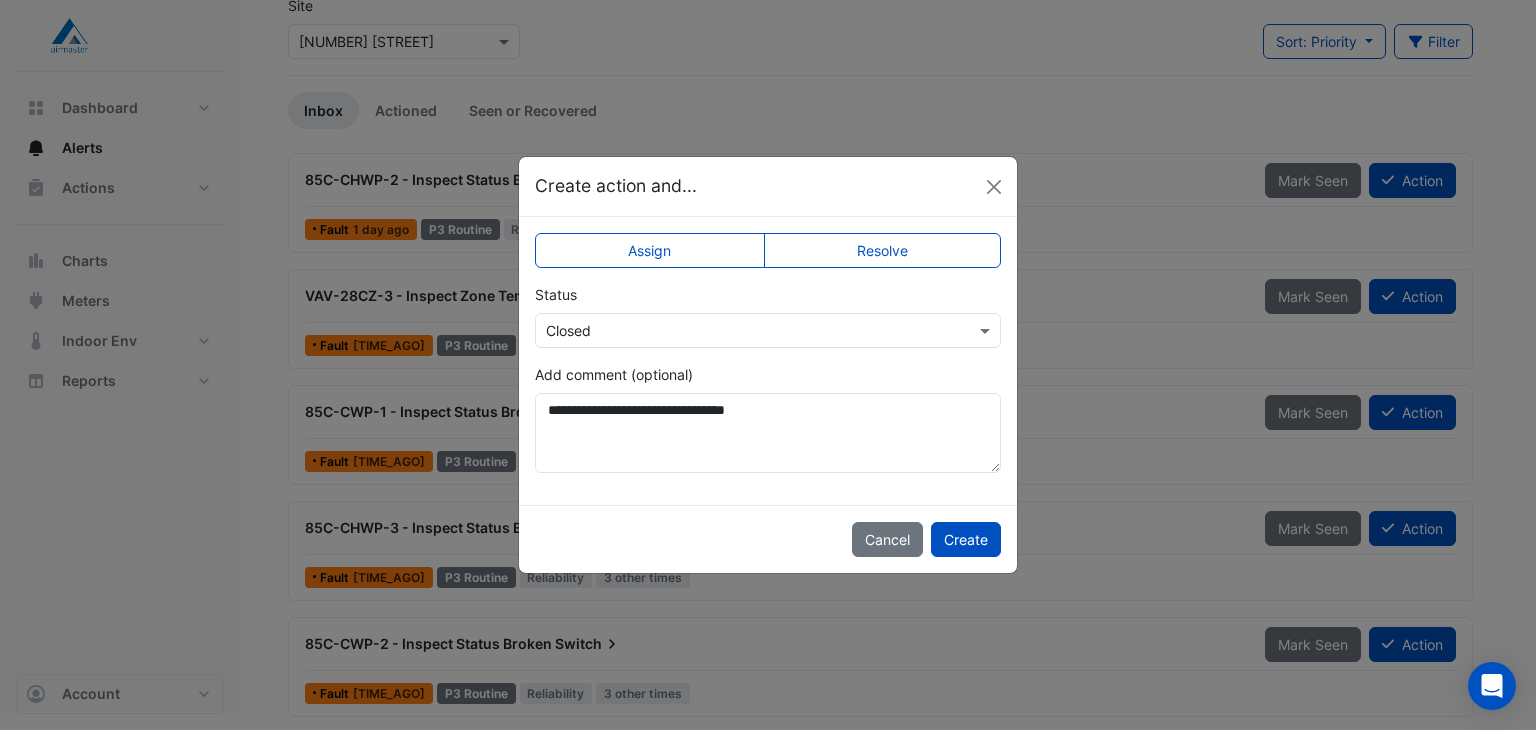 click on "Resolve" 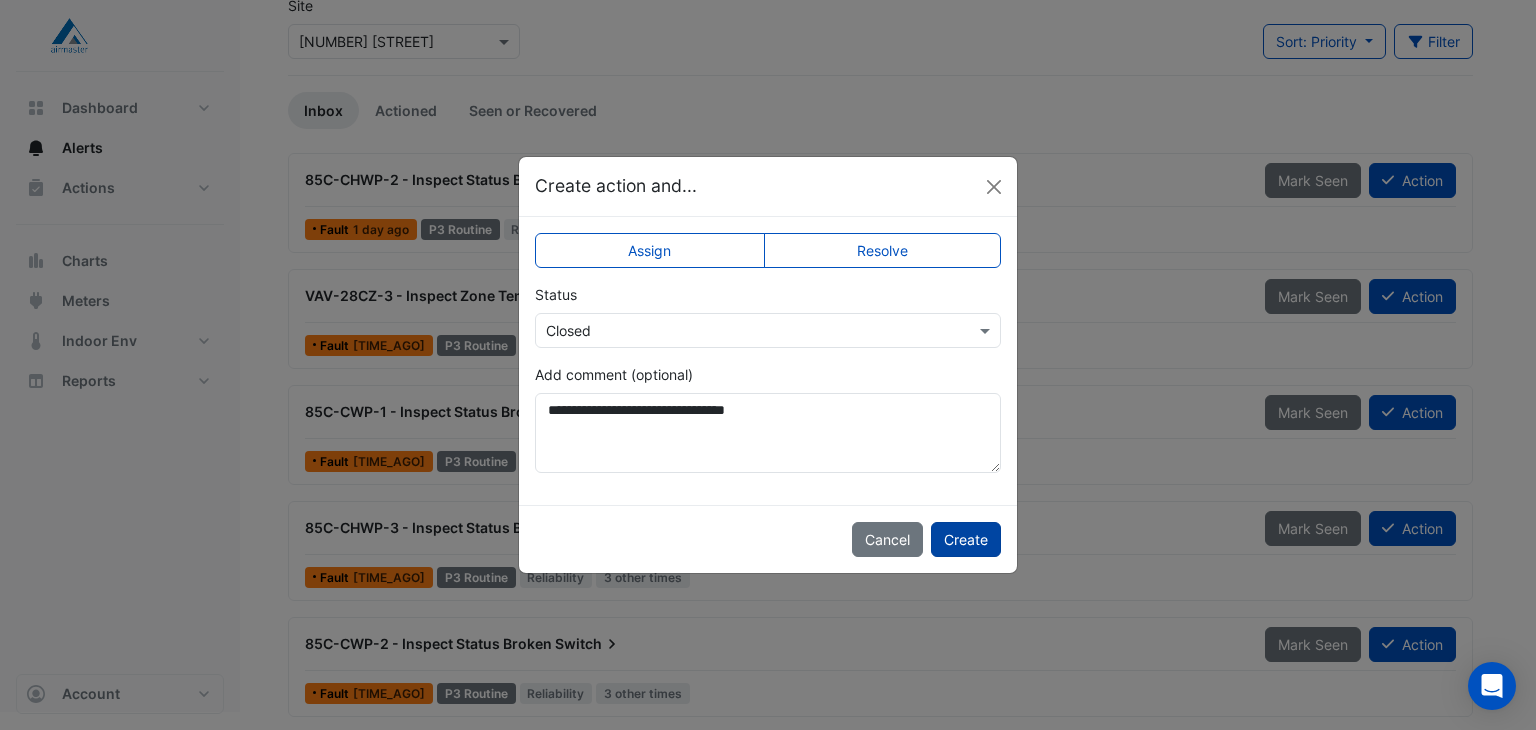 click on "Create" 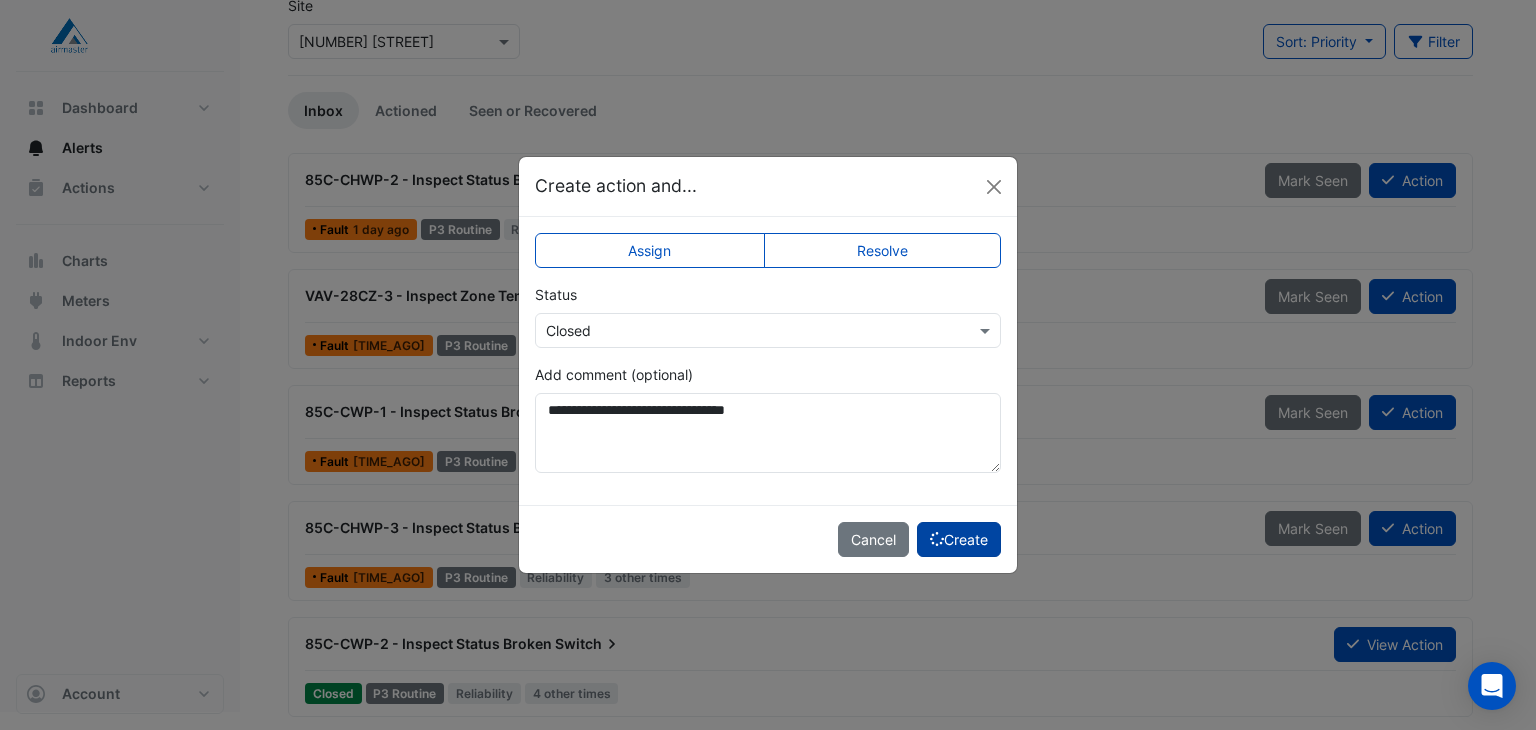 scroll, scrollTop: 0, scrollLeft: 0, axis: both 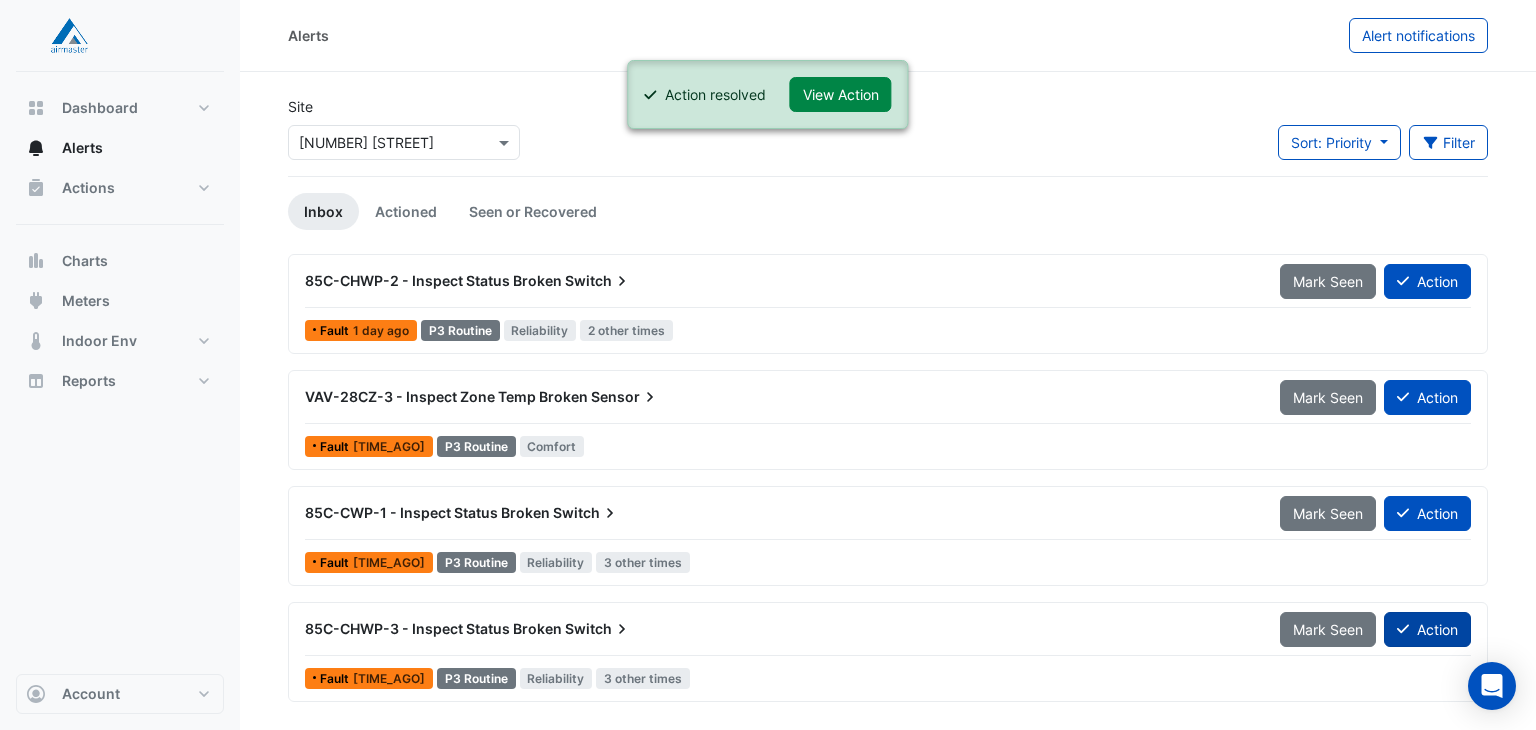 click on "Action" at bounding box center (1427, 629) 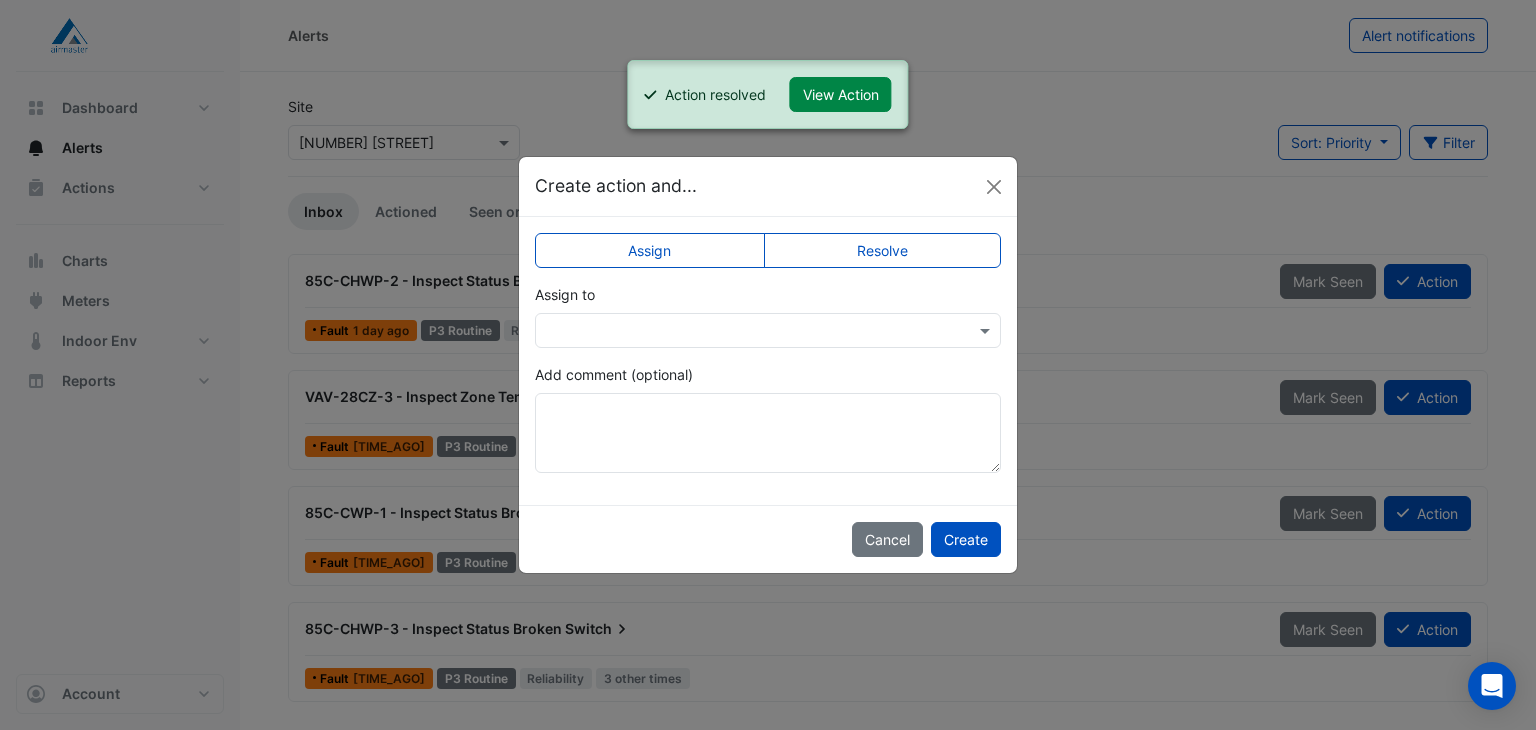 click on "Resolve" 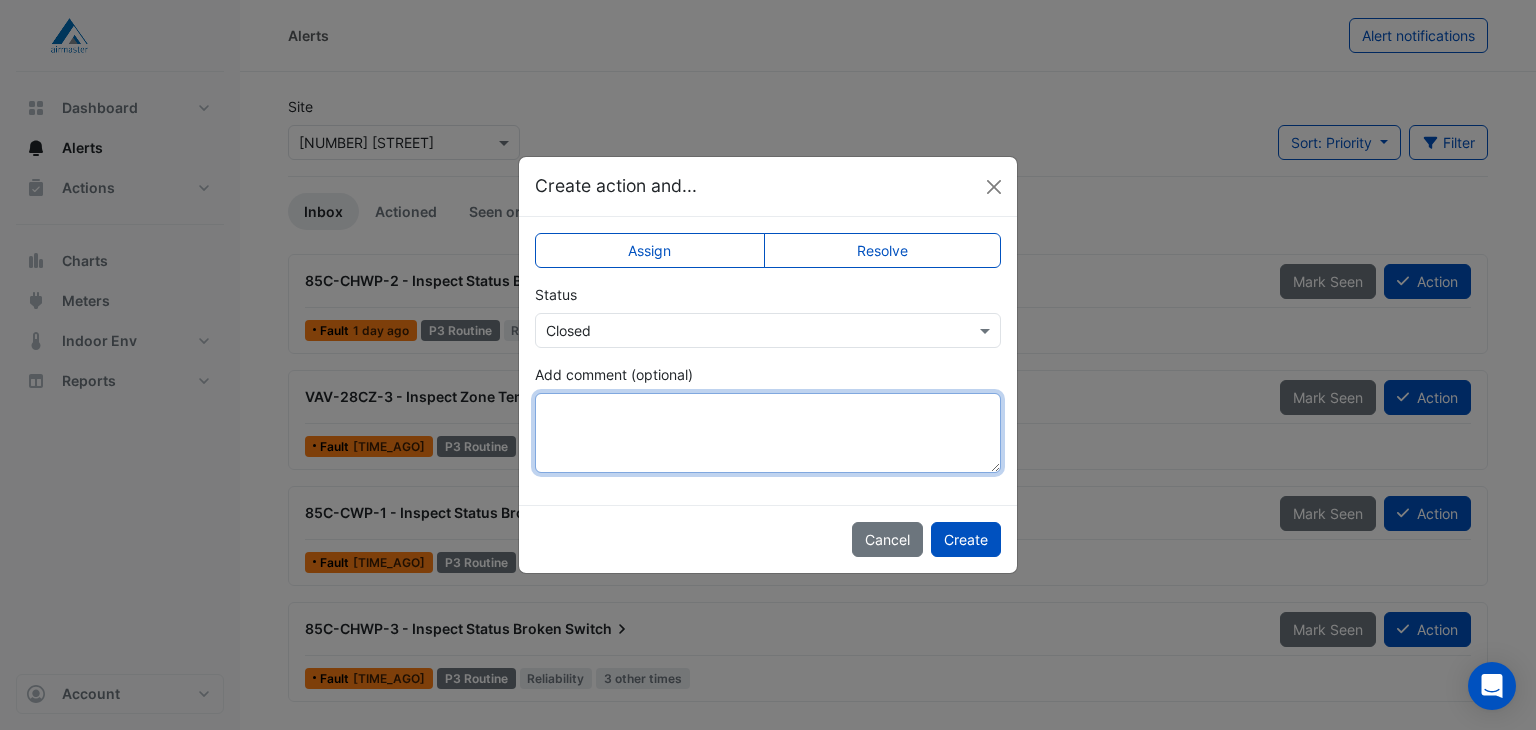 click on "Add comment (optional)" at bounding box center (768, 433) 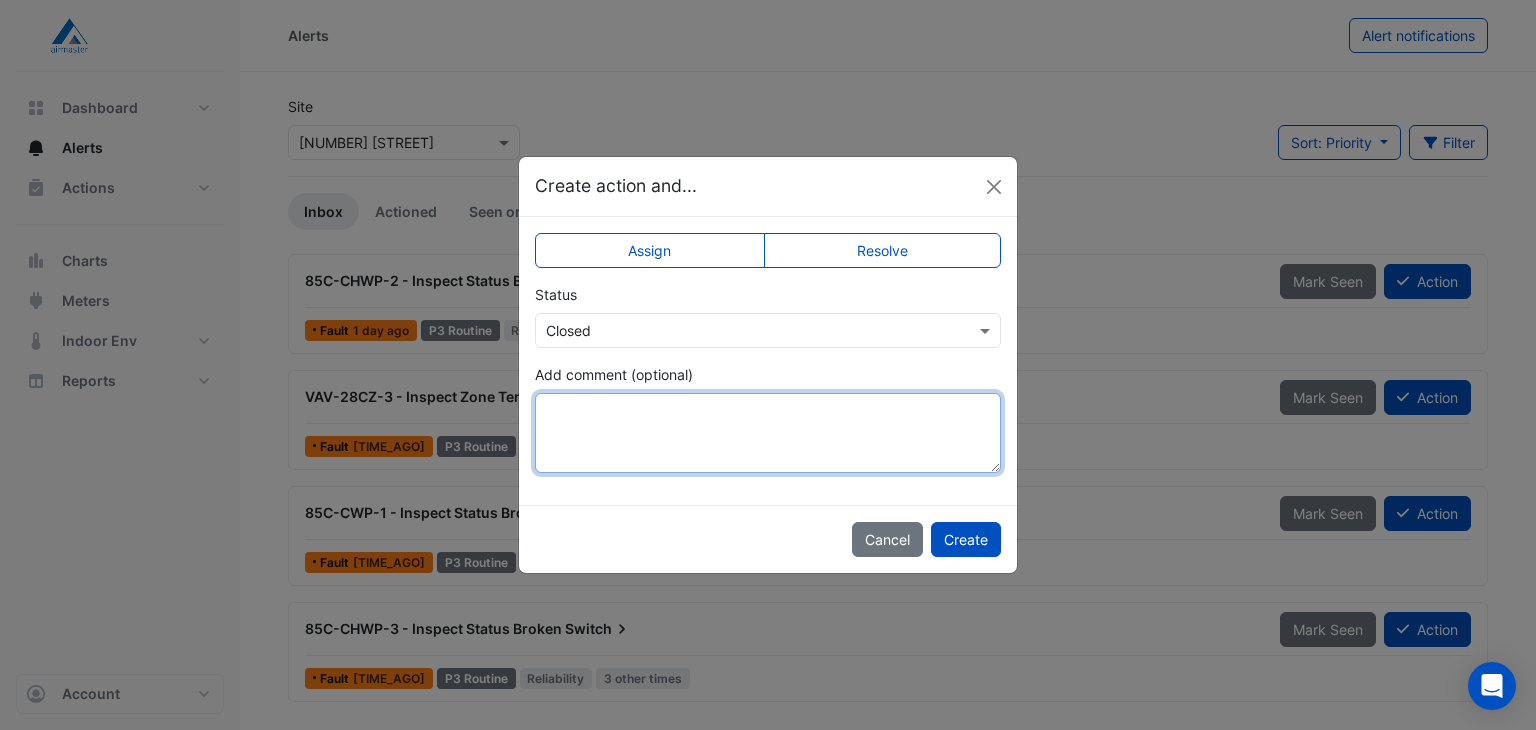 paste on "**********" 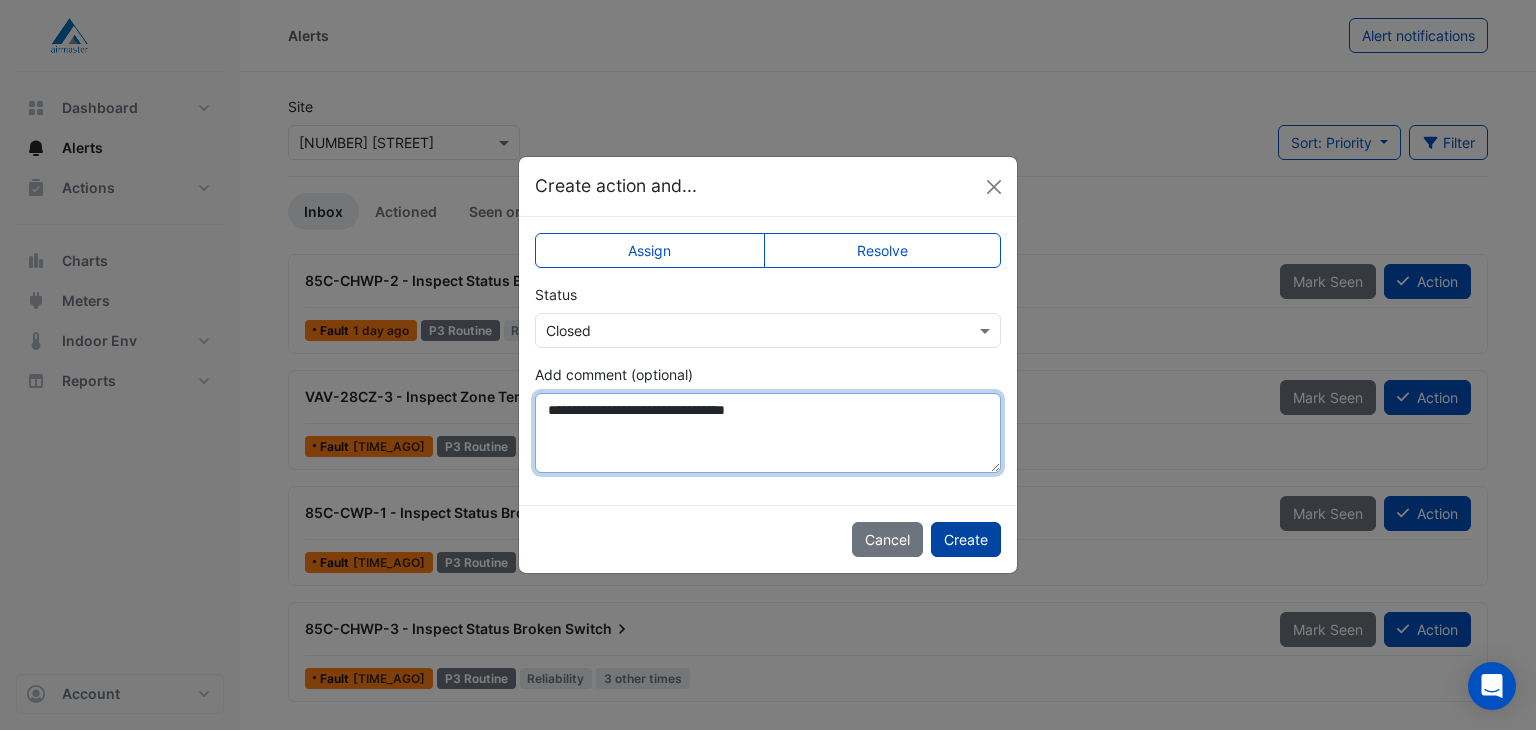 type on "**********" 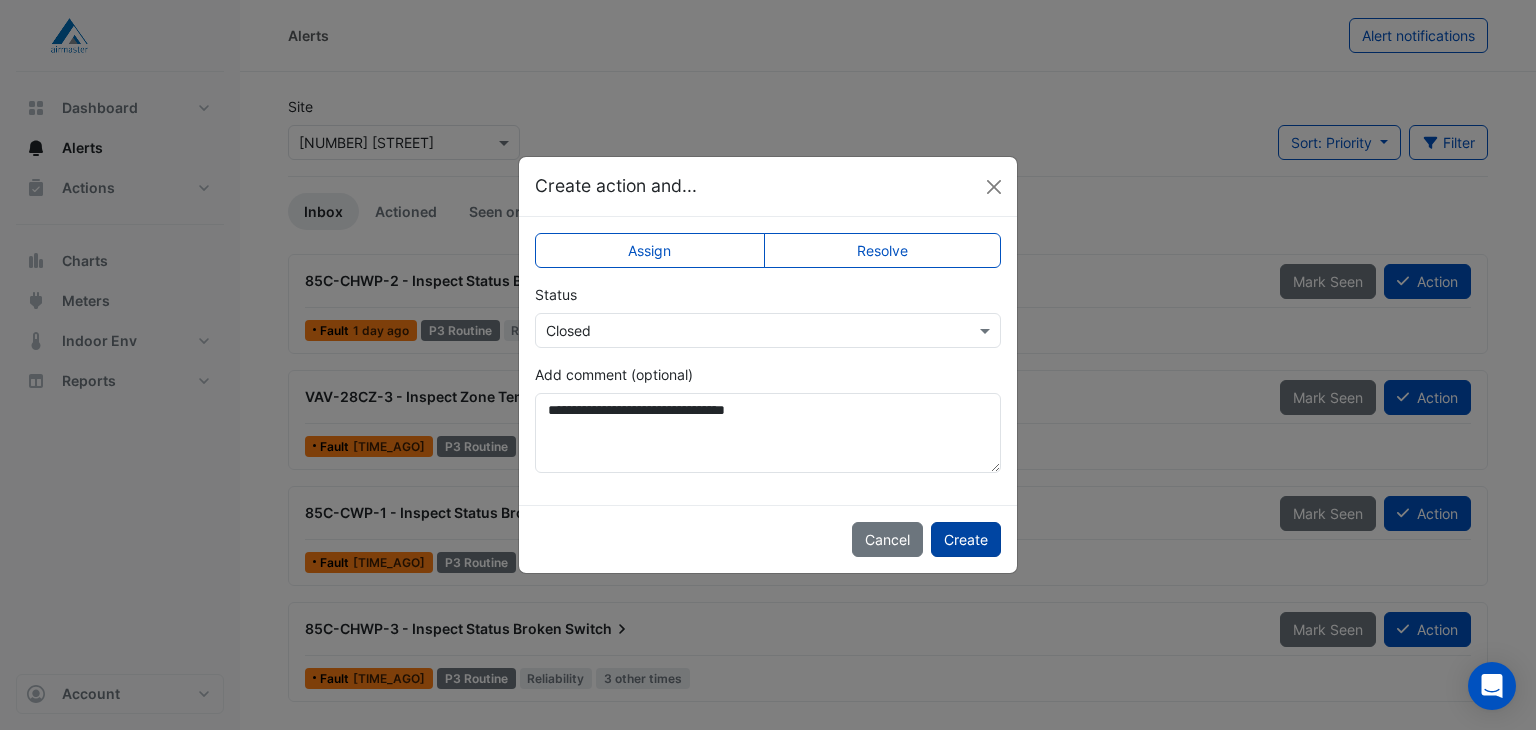 click on "Create" 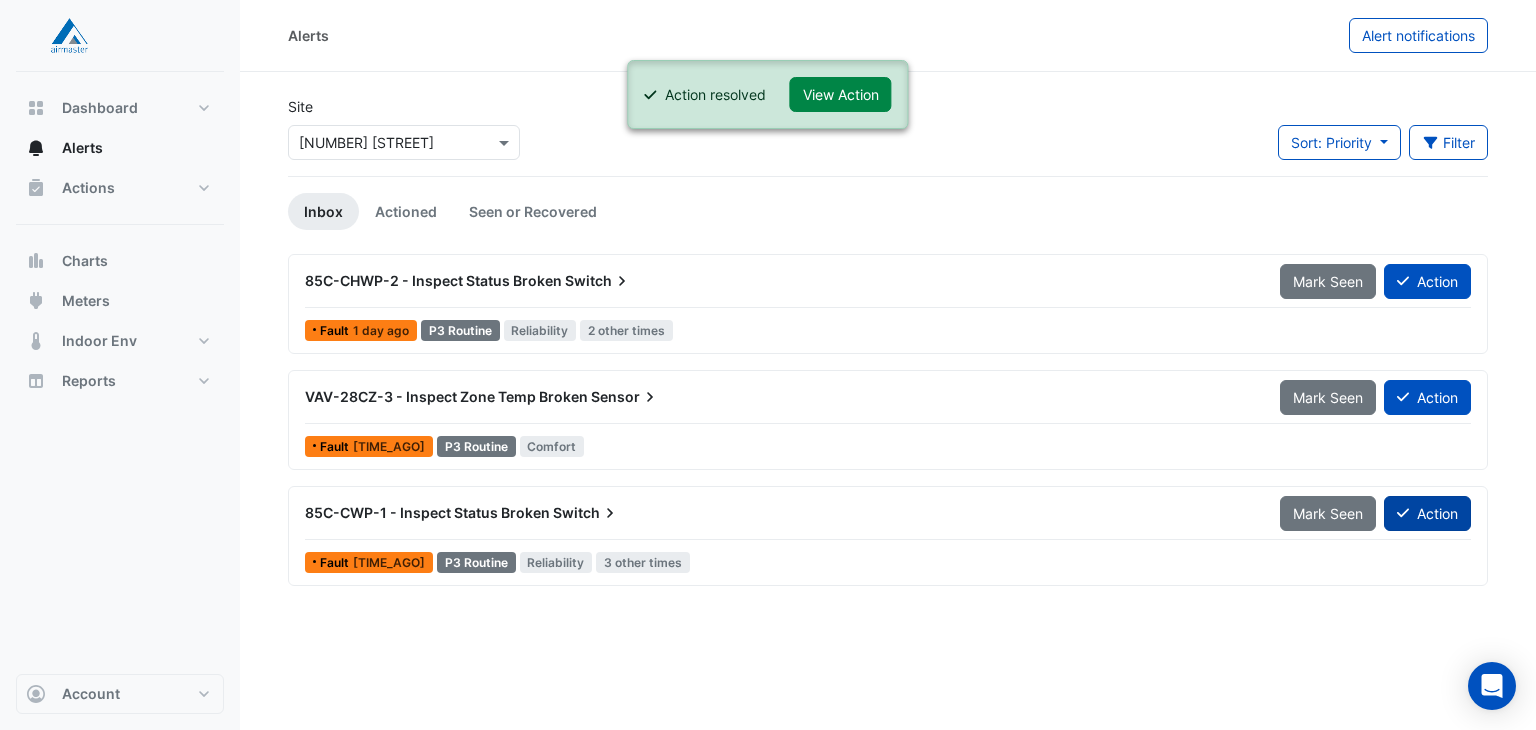 click on "Action" at bounding box center [1427, 513] 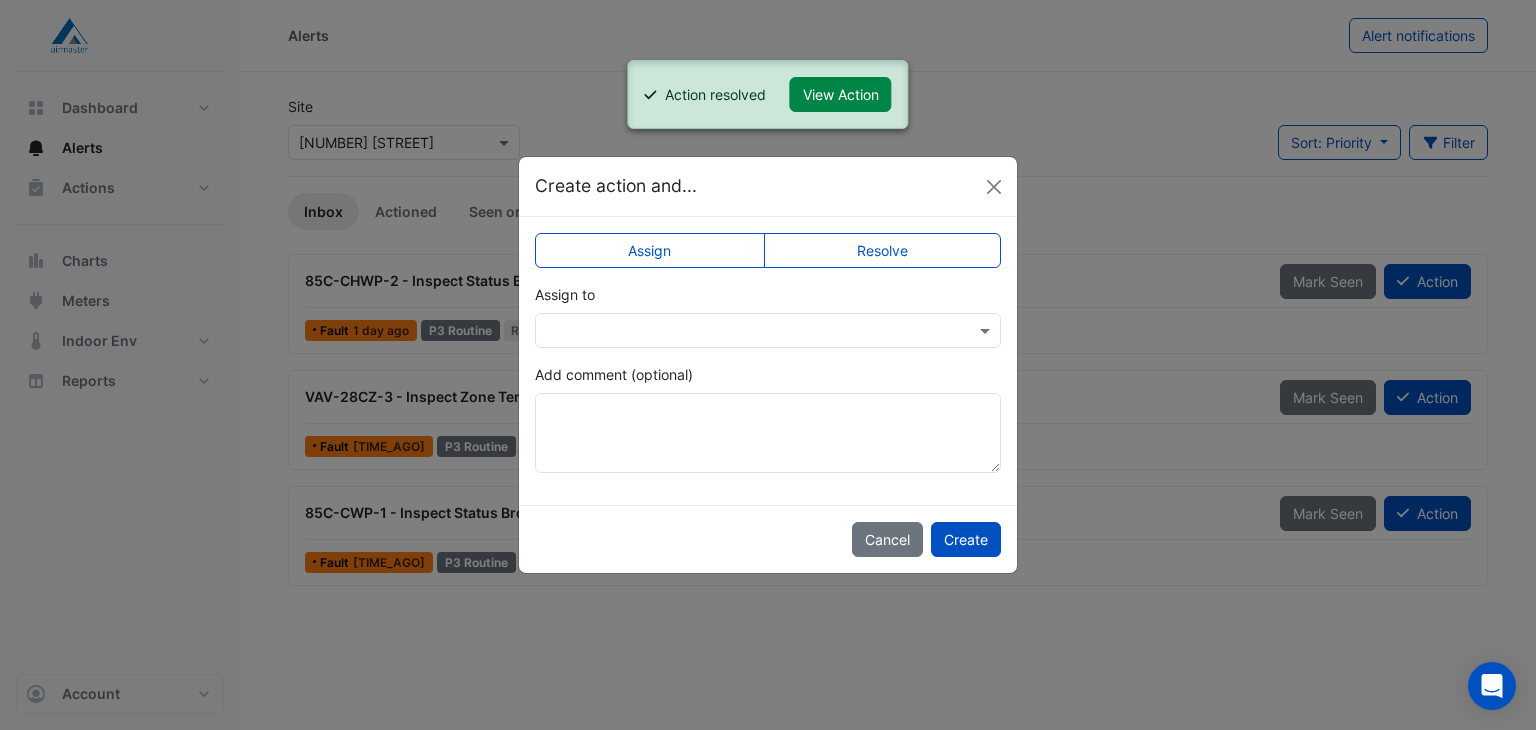 click on "Resolve" 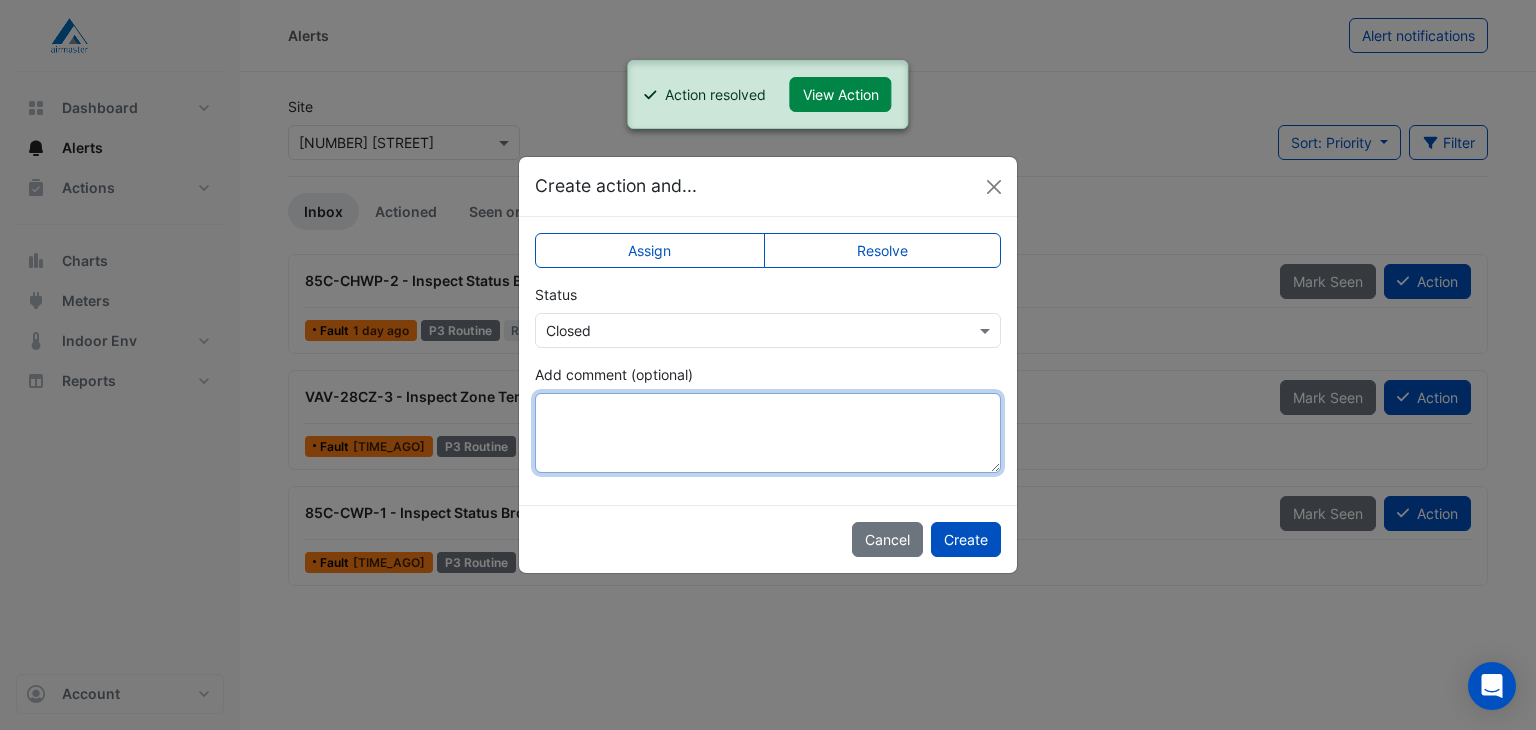 click on "Add comment (optional)" at bounding box center (768, 433) 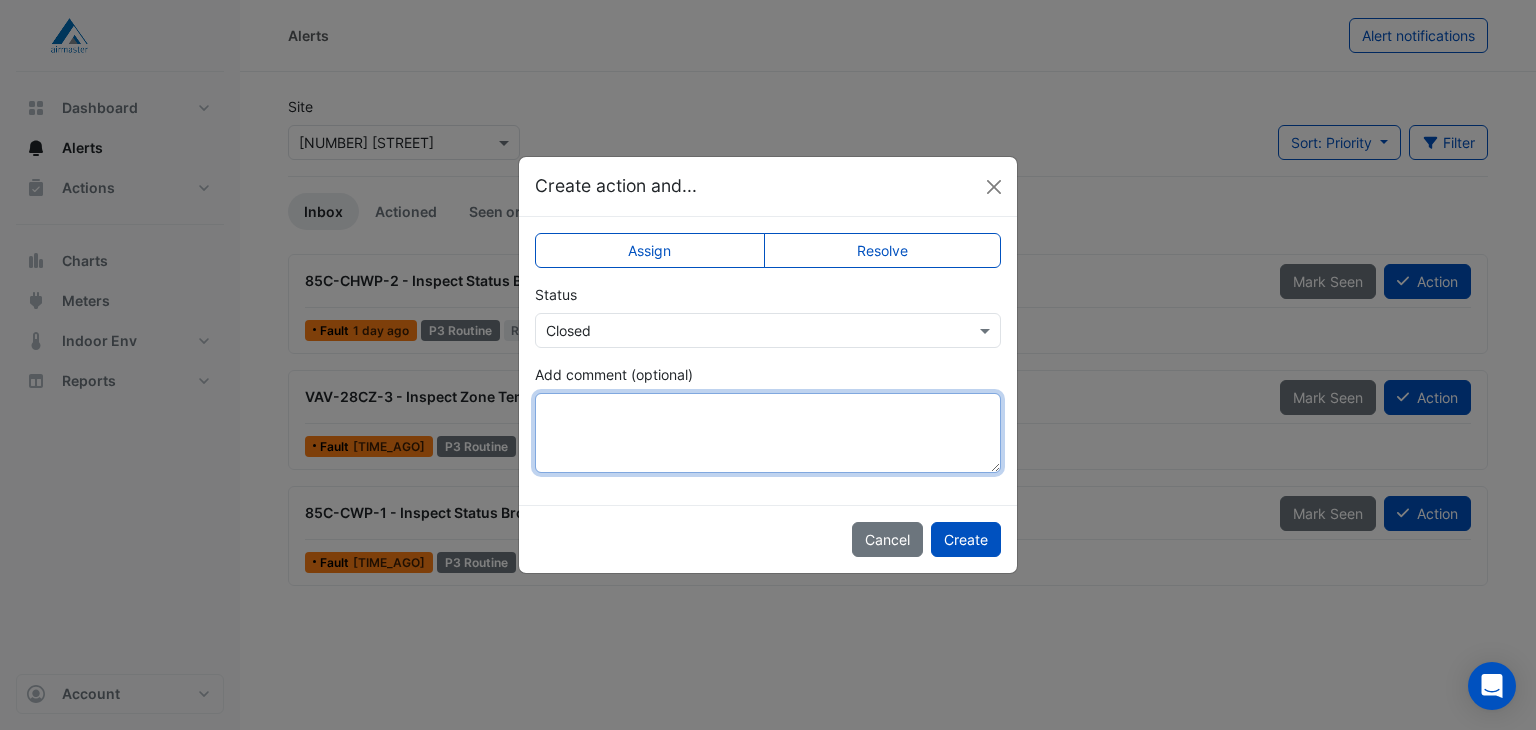 paste on "**********" 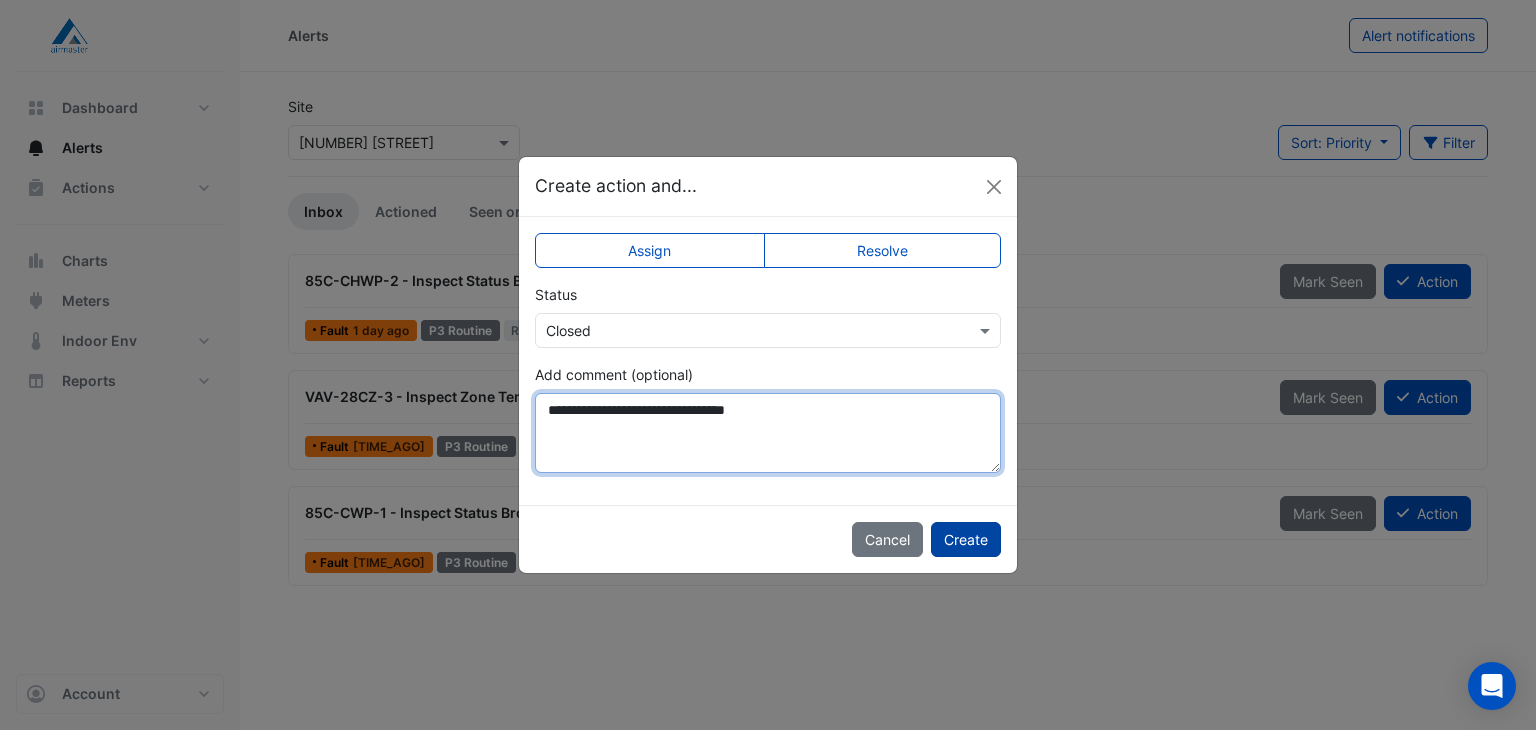 type on "**********" 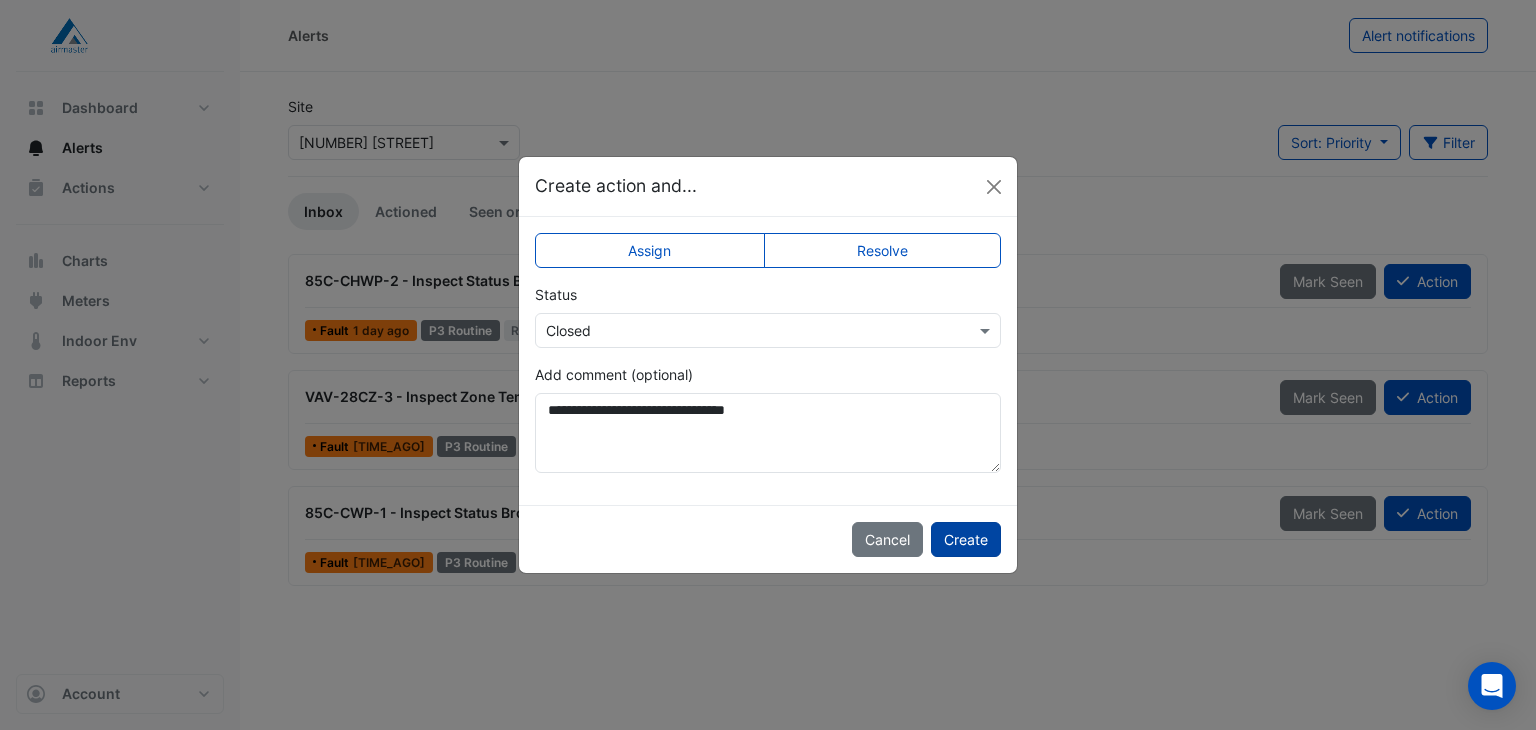 click on "Create" 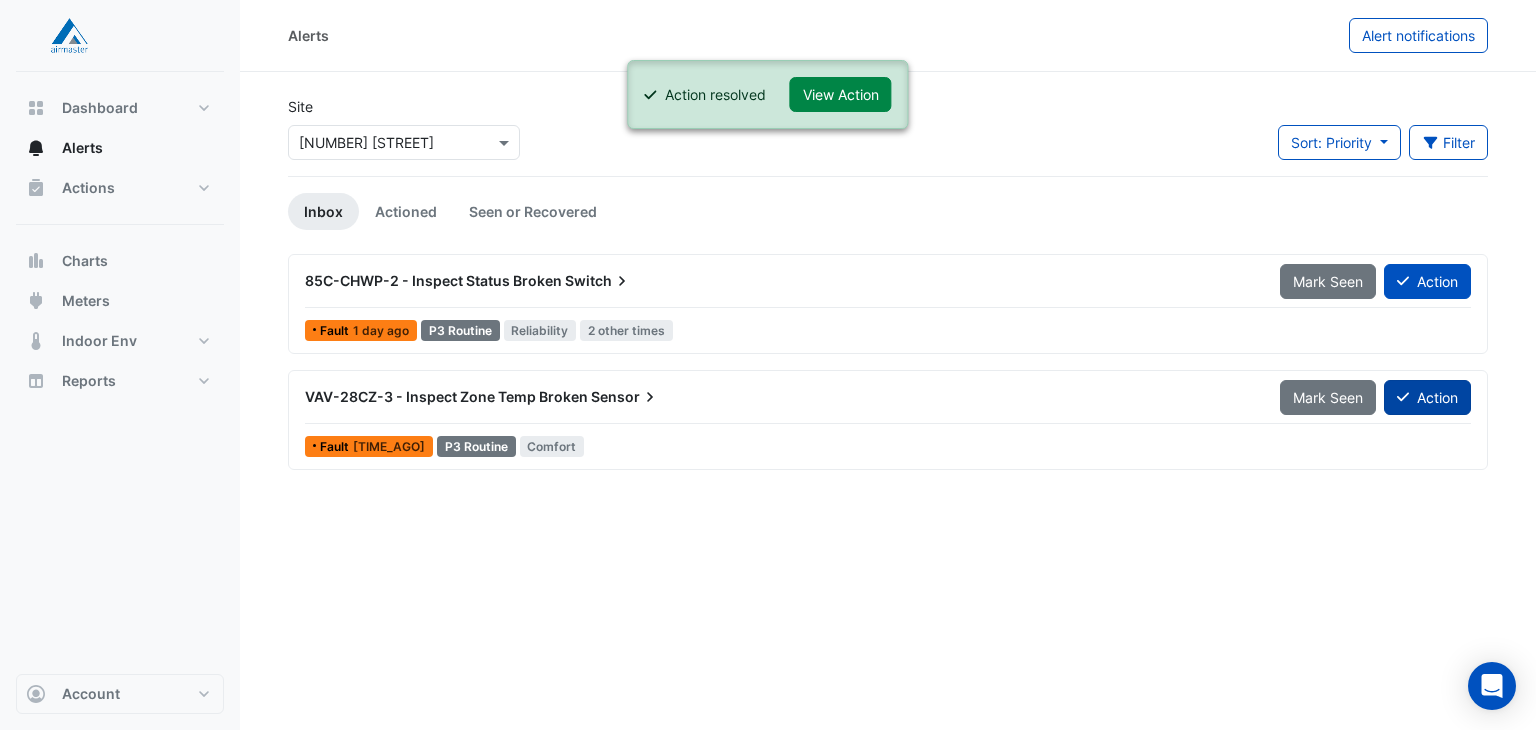 click on "Action" at bounding box center [1427, 397] 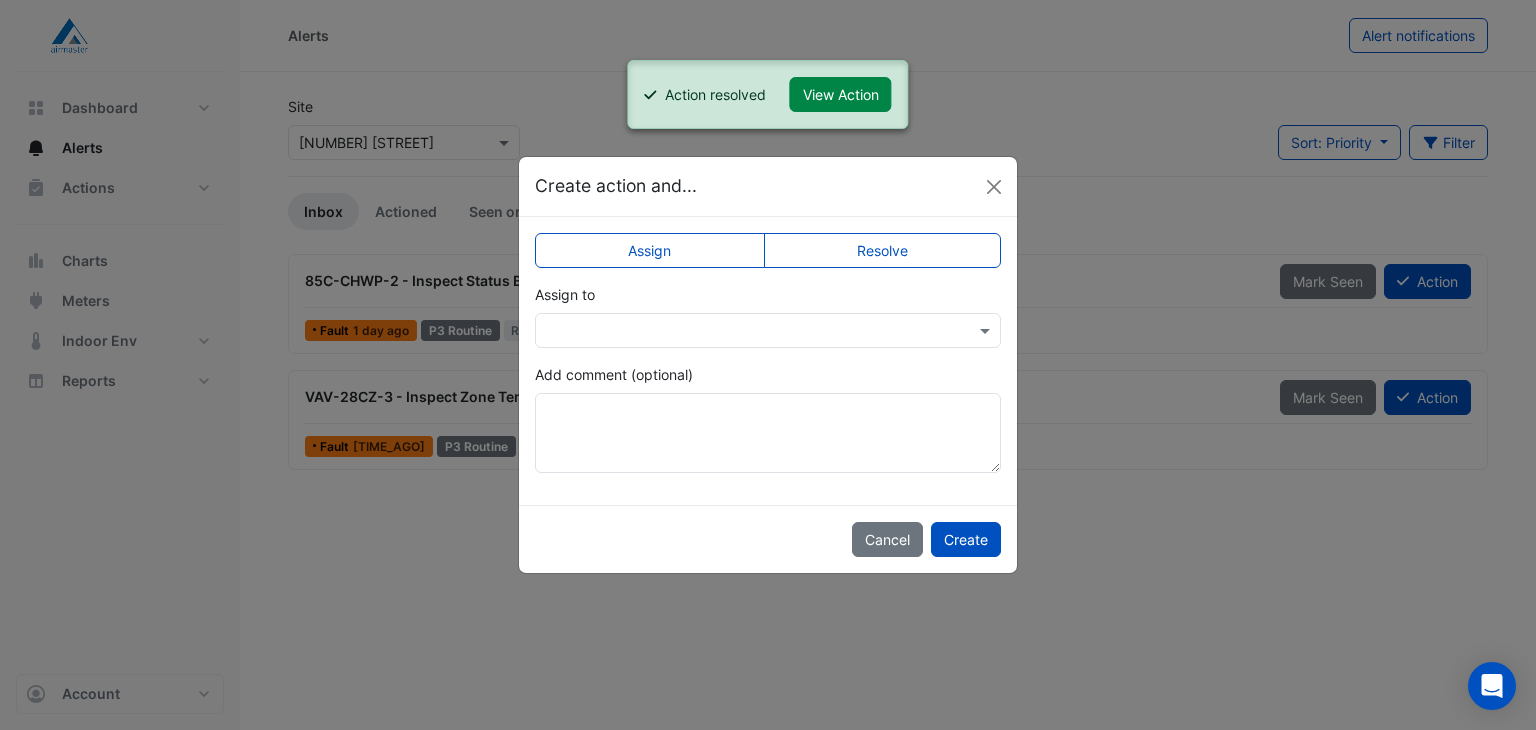 click on "Resolve" 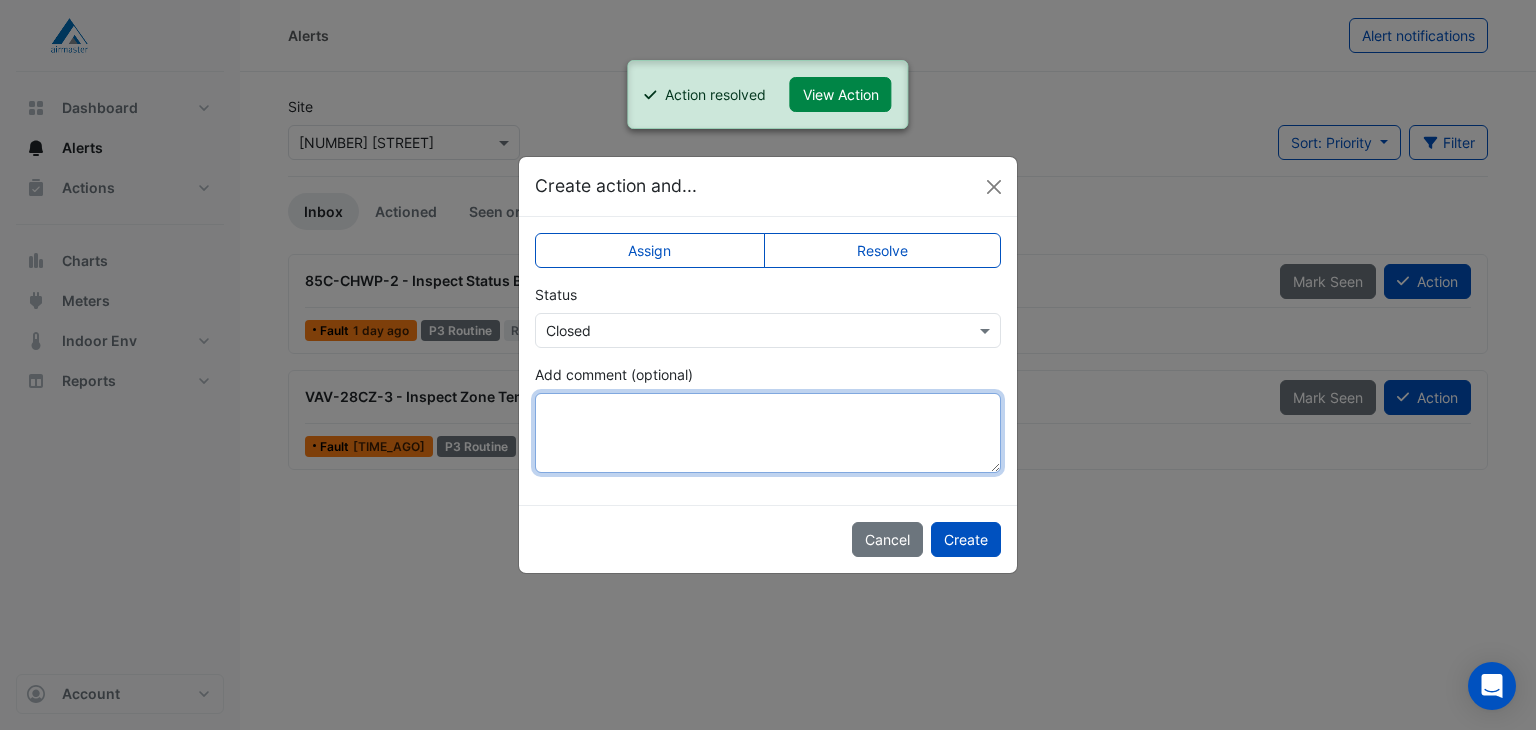 click on "Add comment (optional)" at bounding box center (768, 433) 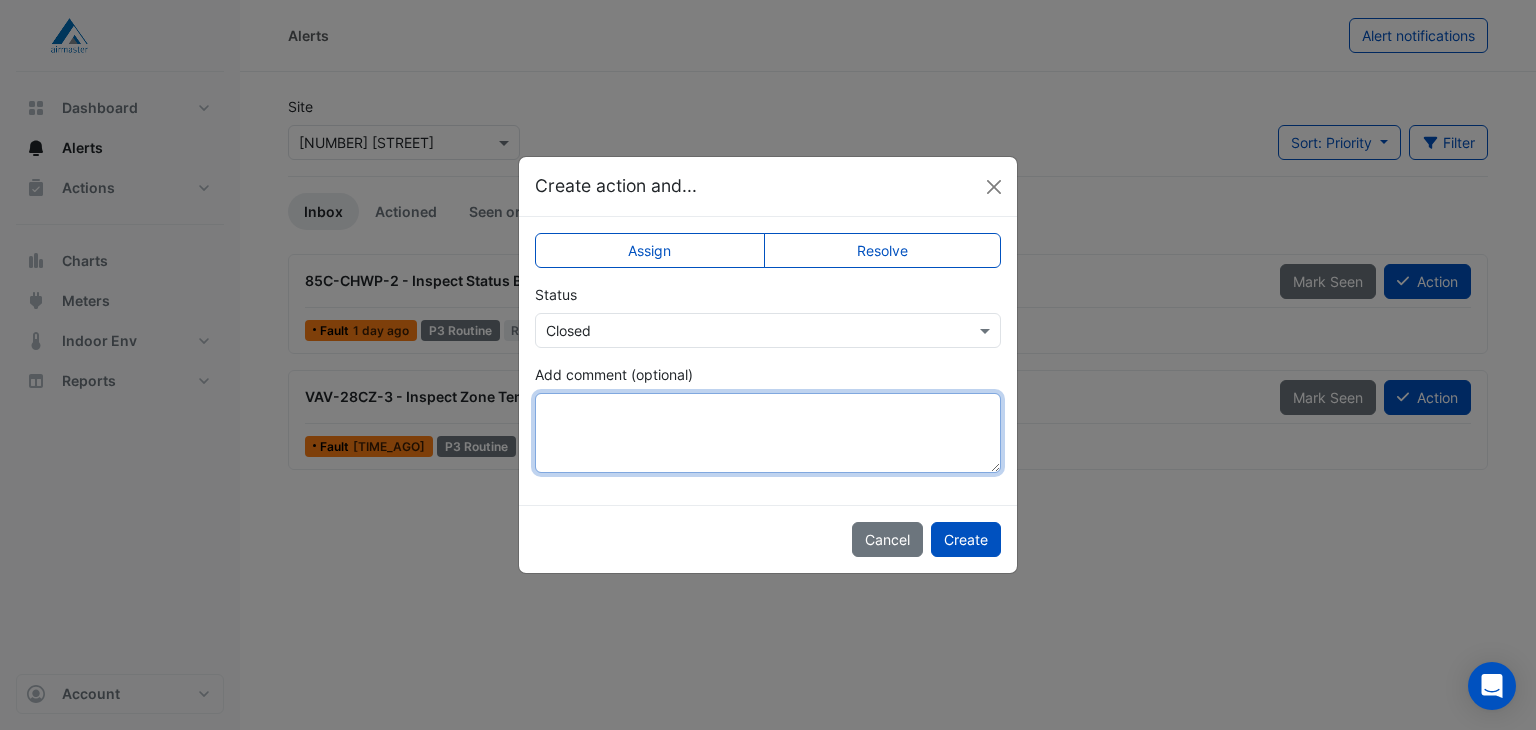 paste on "**********" 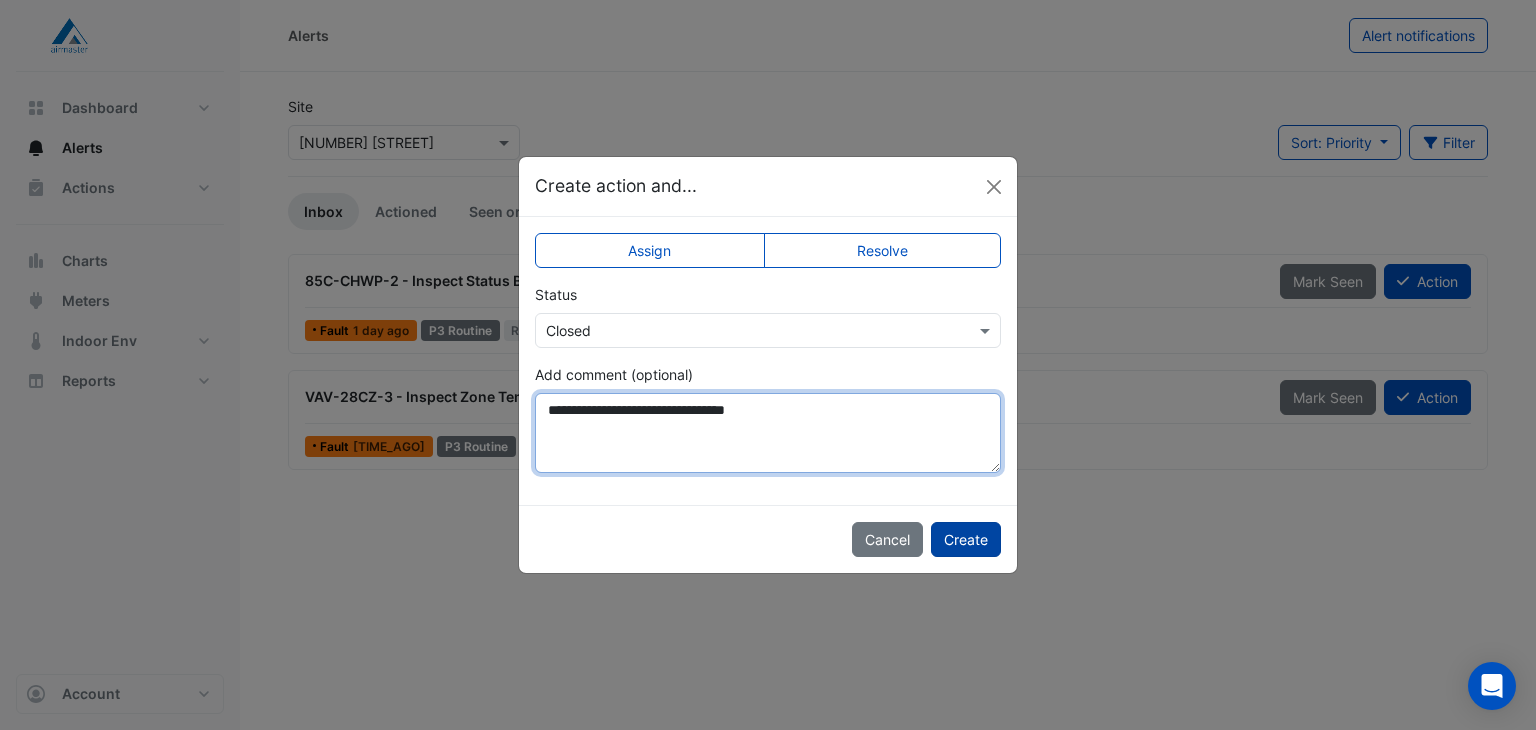 type on "**********" 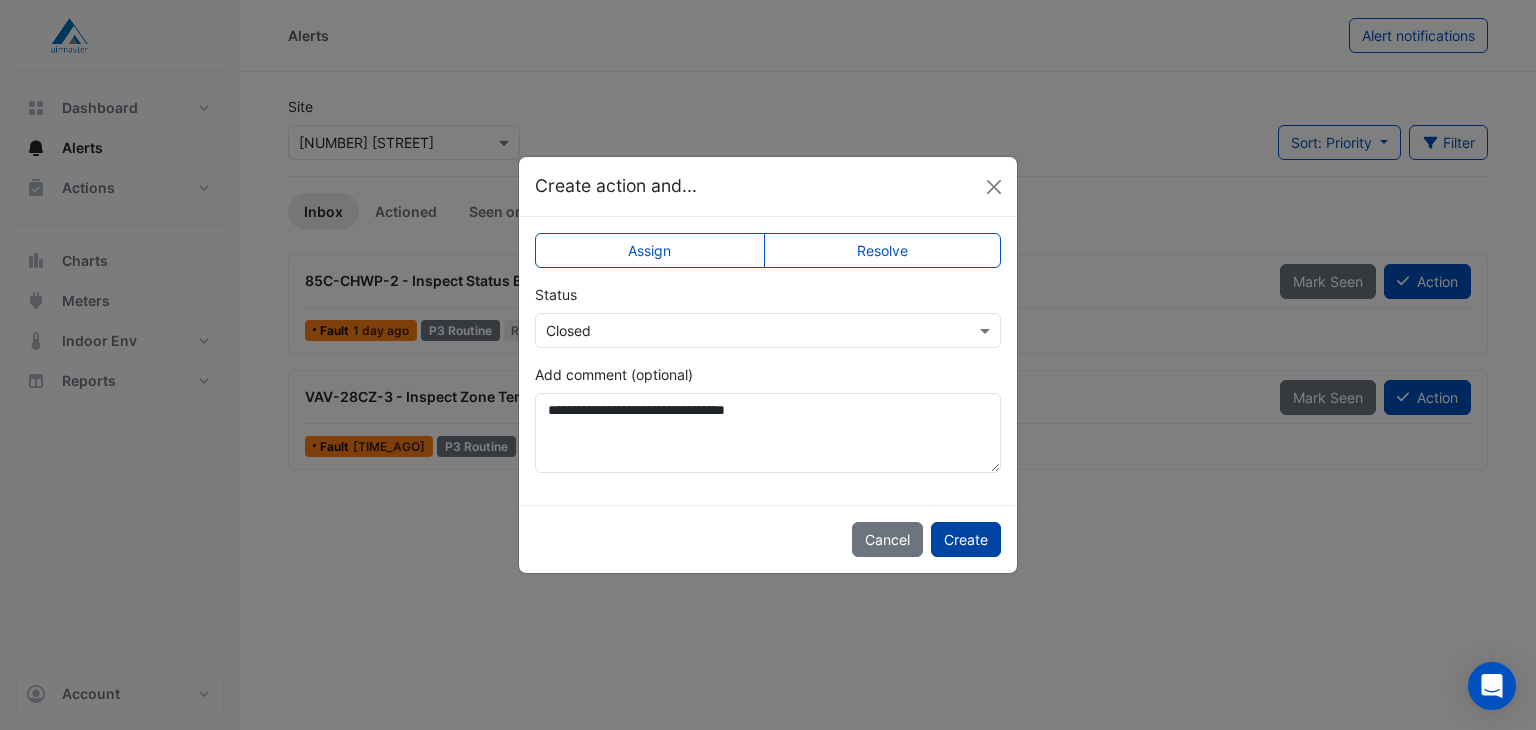 click on "Create" 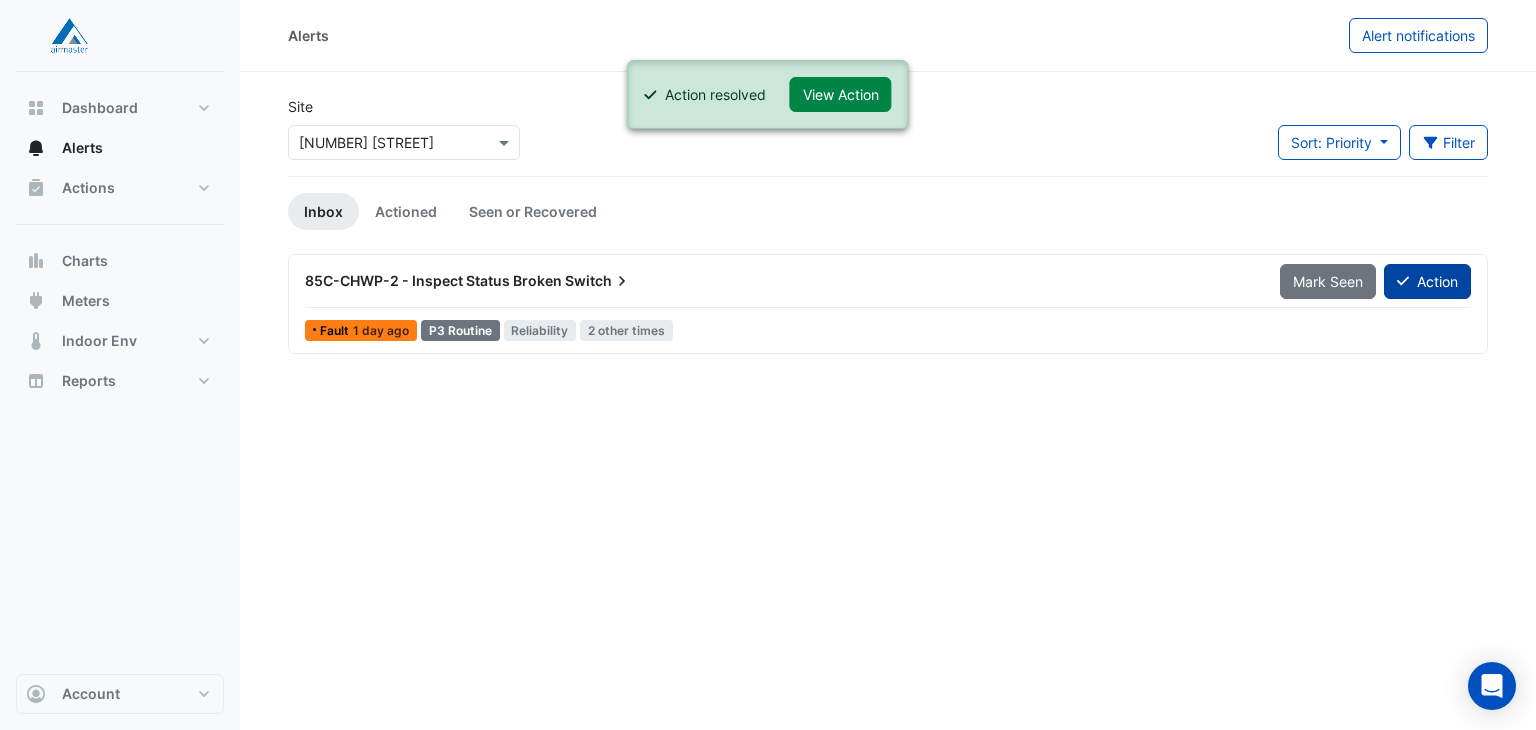 click on "Action" at bounding box center [1427, 281] 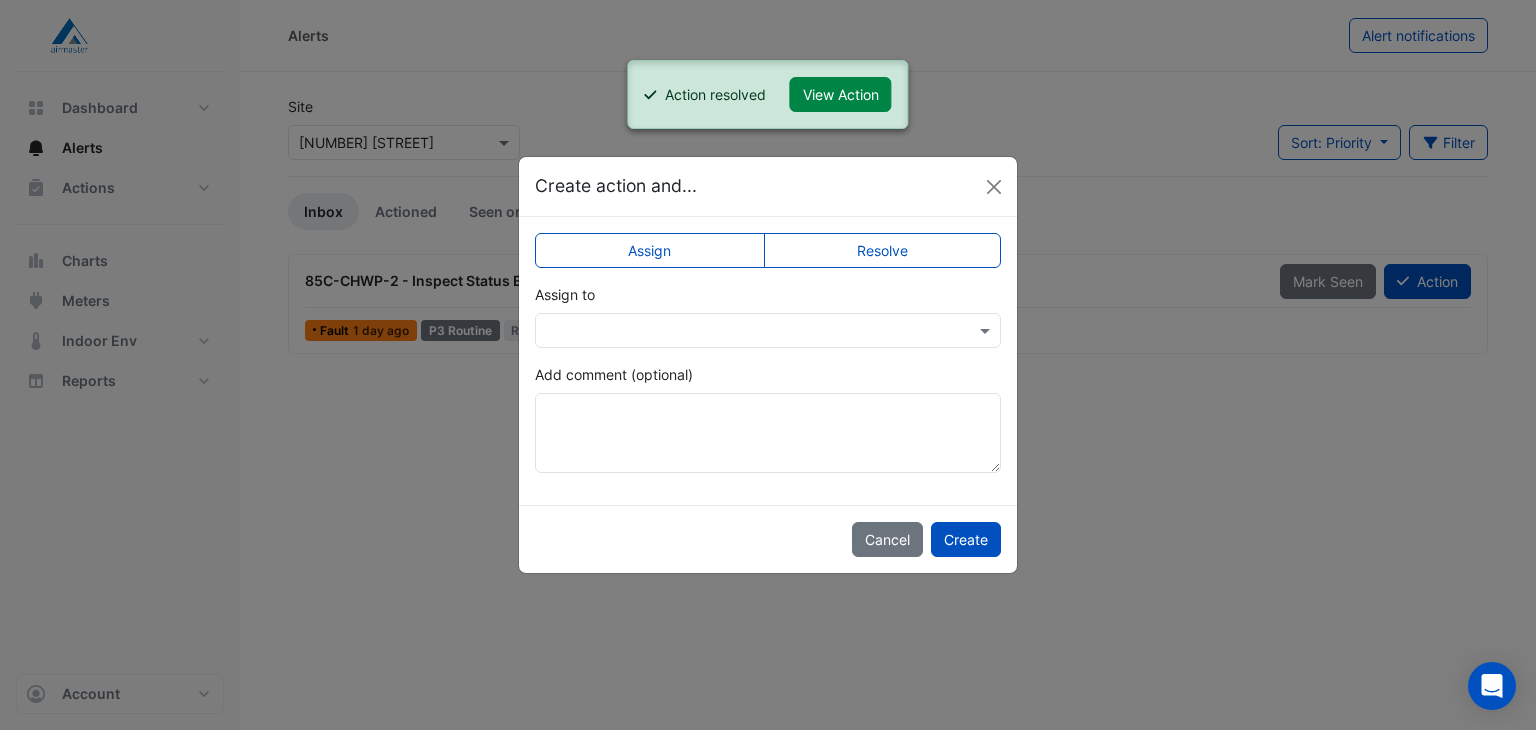 click on "Assign
Resolve
Assign to
Add comment (optional)" 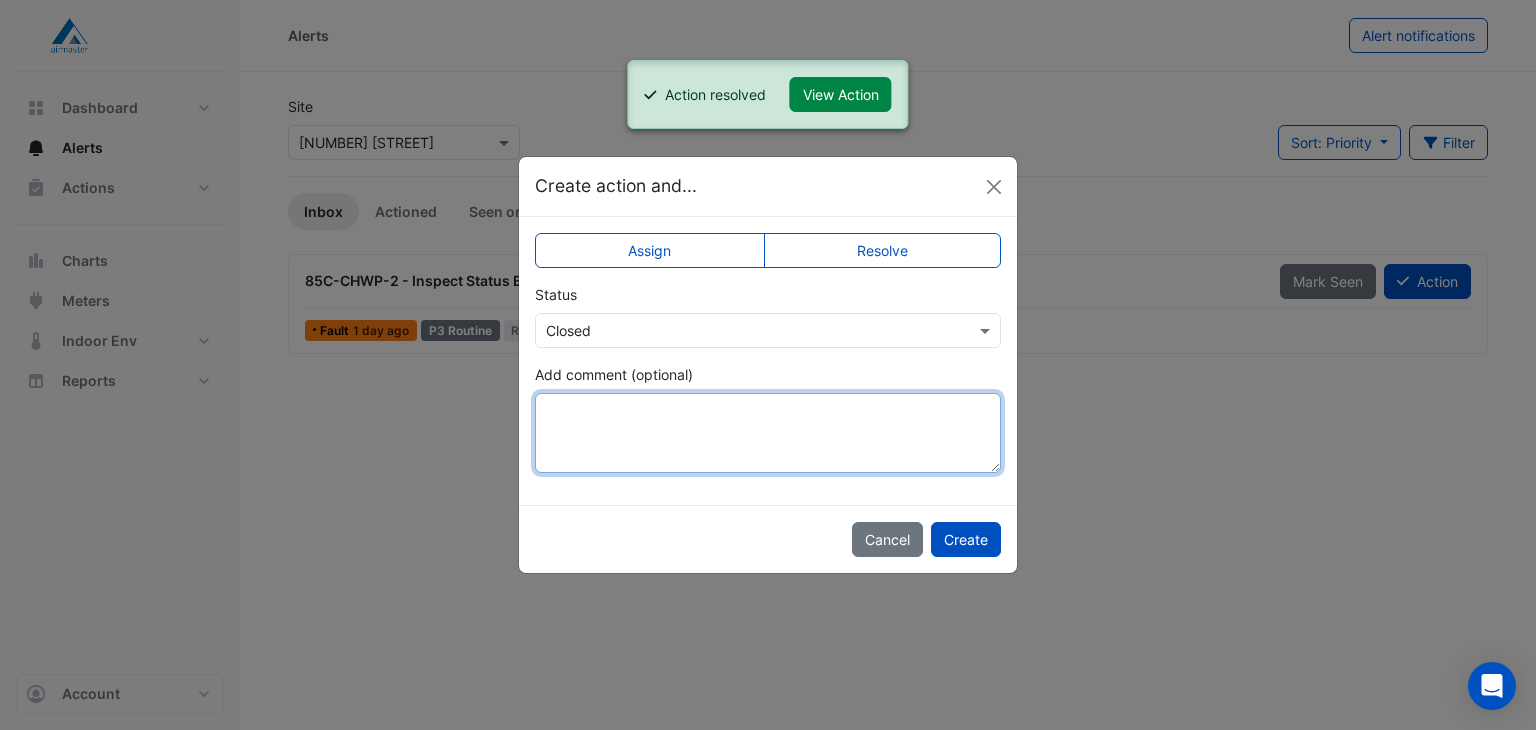 click on "Add comment (optional)" at bounding box center [768, 433] 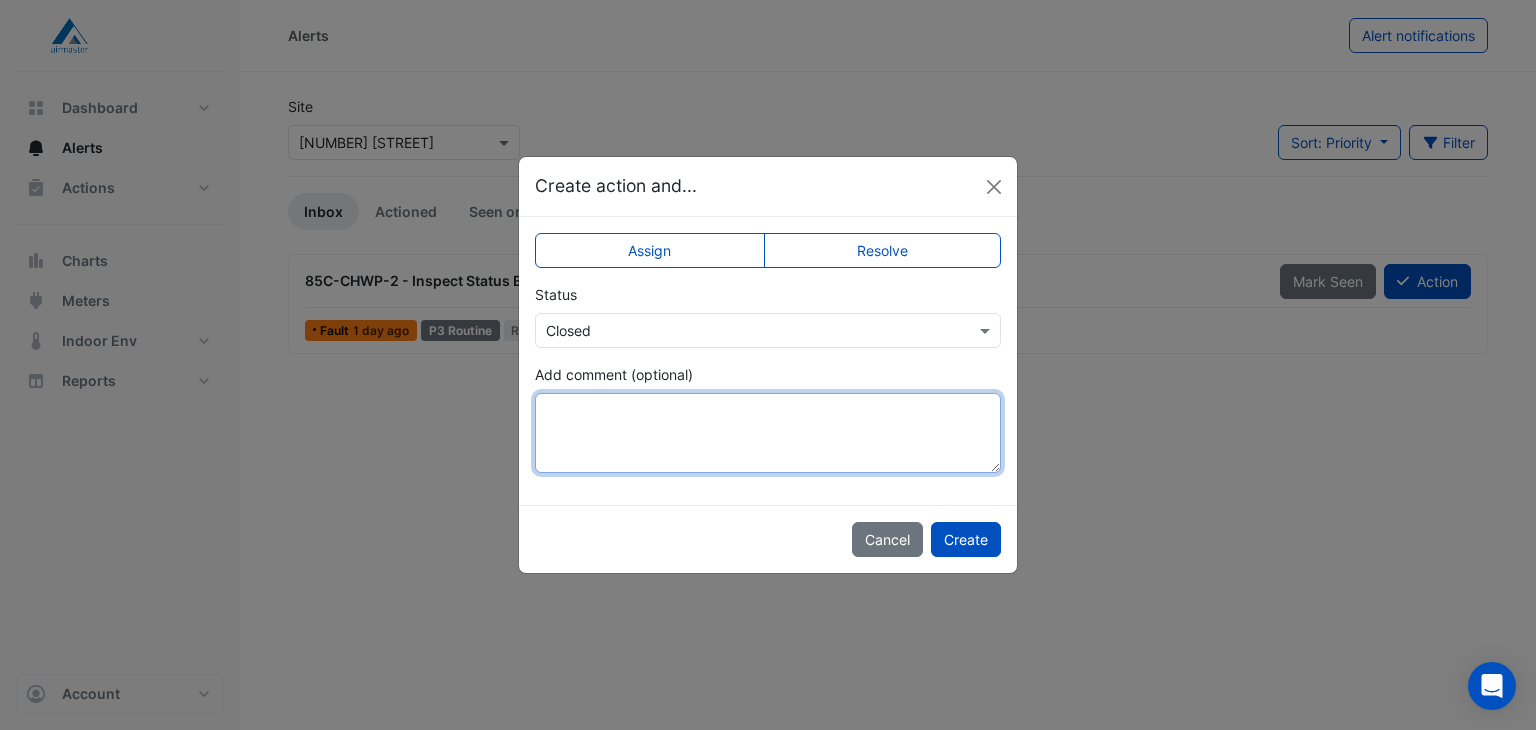 paste on "**********" 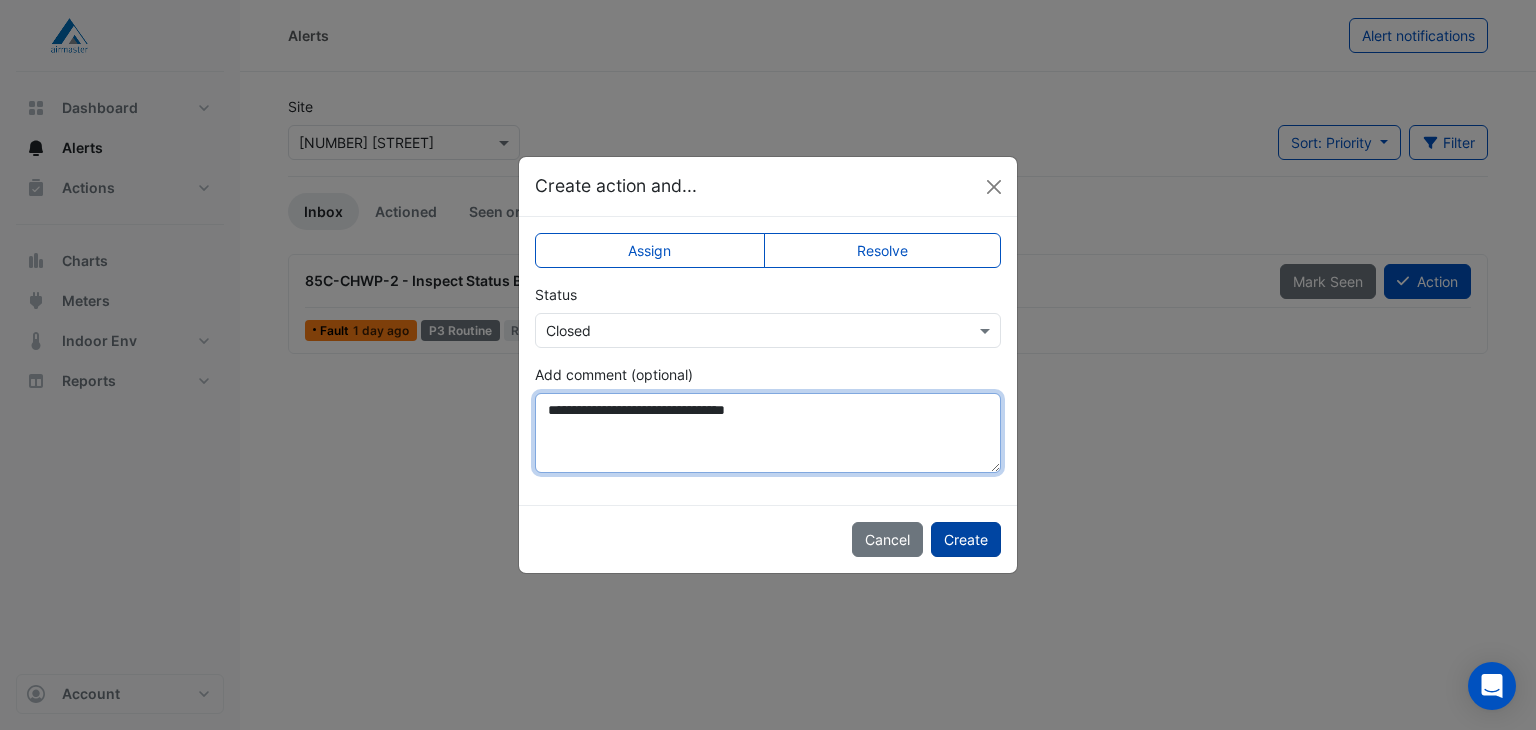 type on "**********" 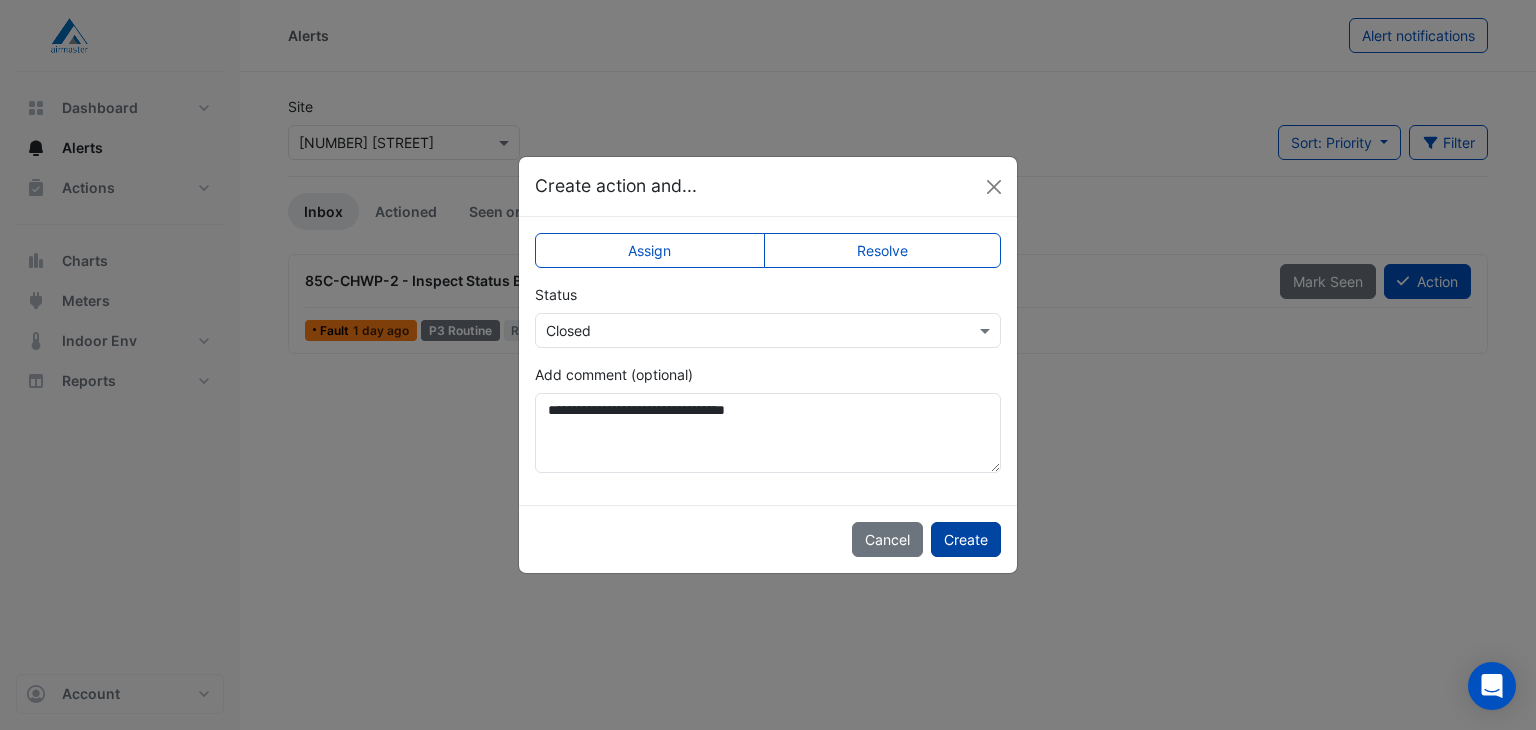 click on "Create" 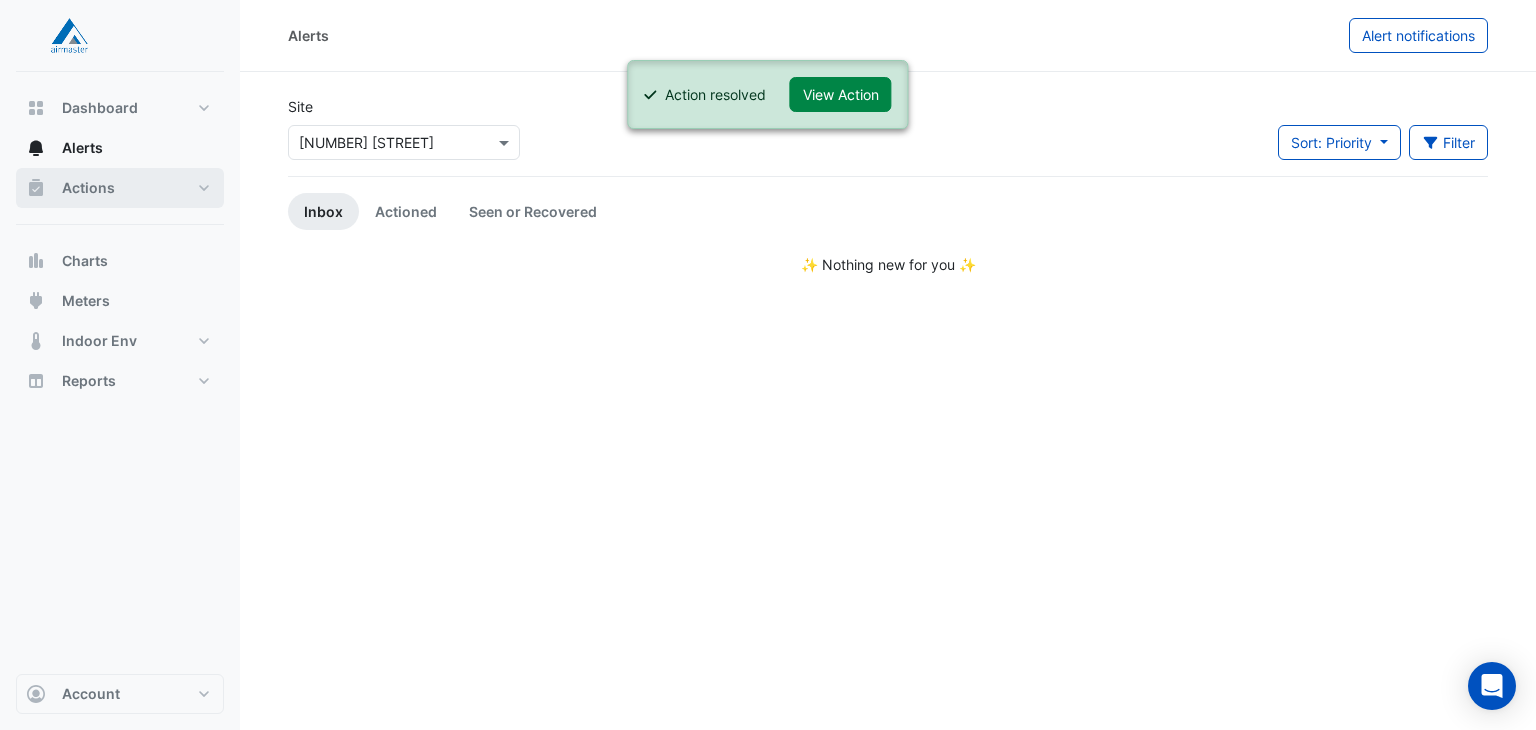click on "Actions" at bounding box center [88, 188] 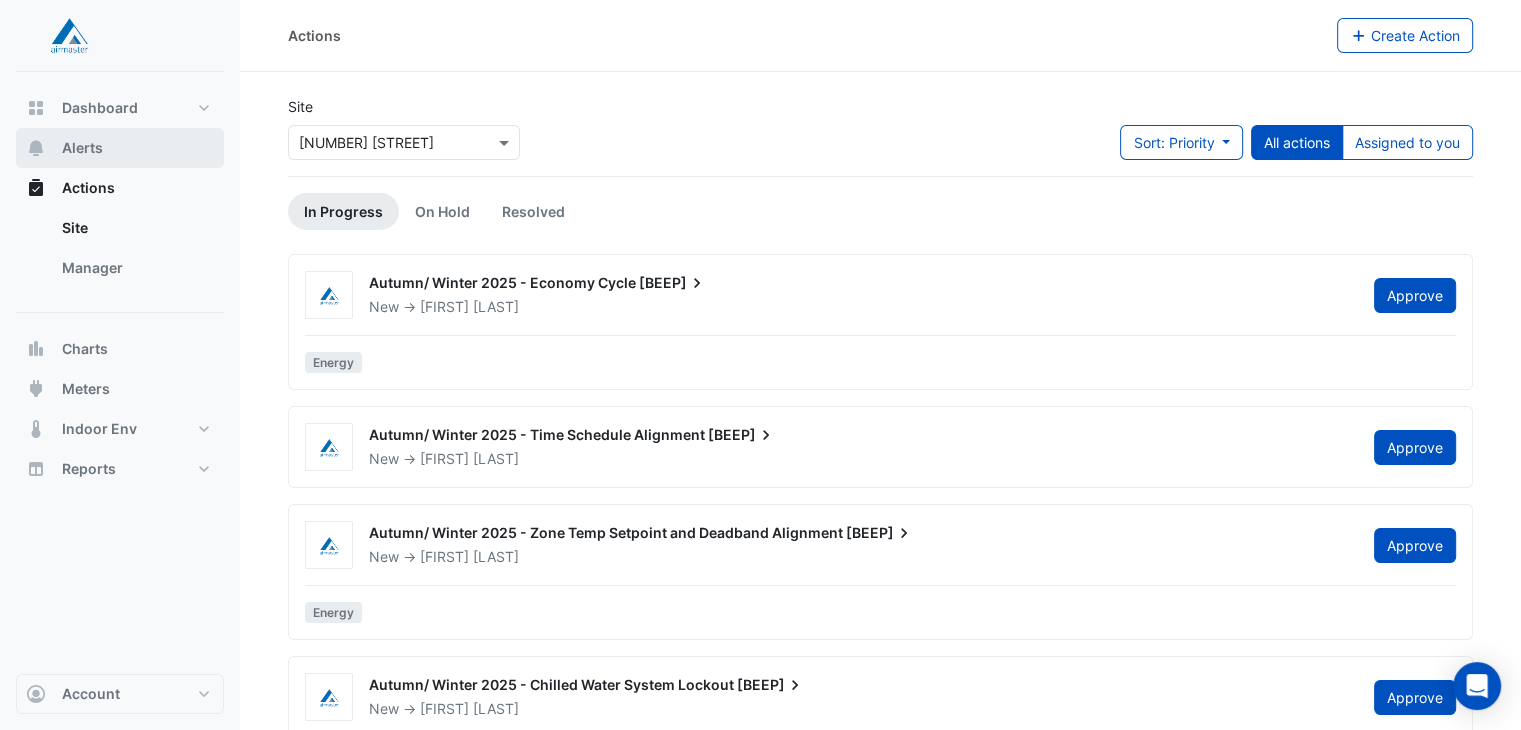 click on "Alerts" at bounding box center (120, 148) 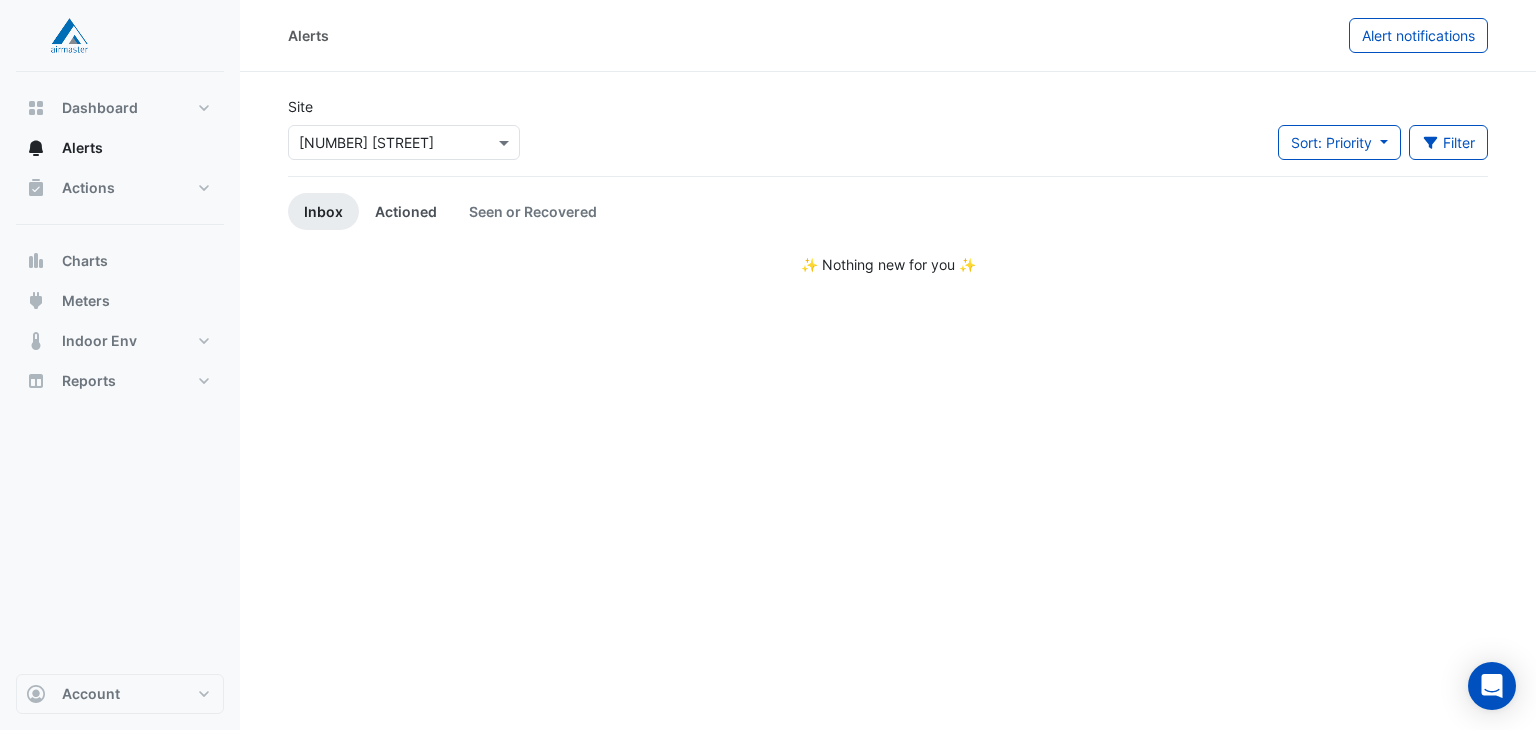 click on "Actioned" at bounding box center [406, 211] 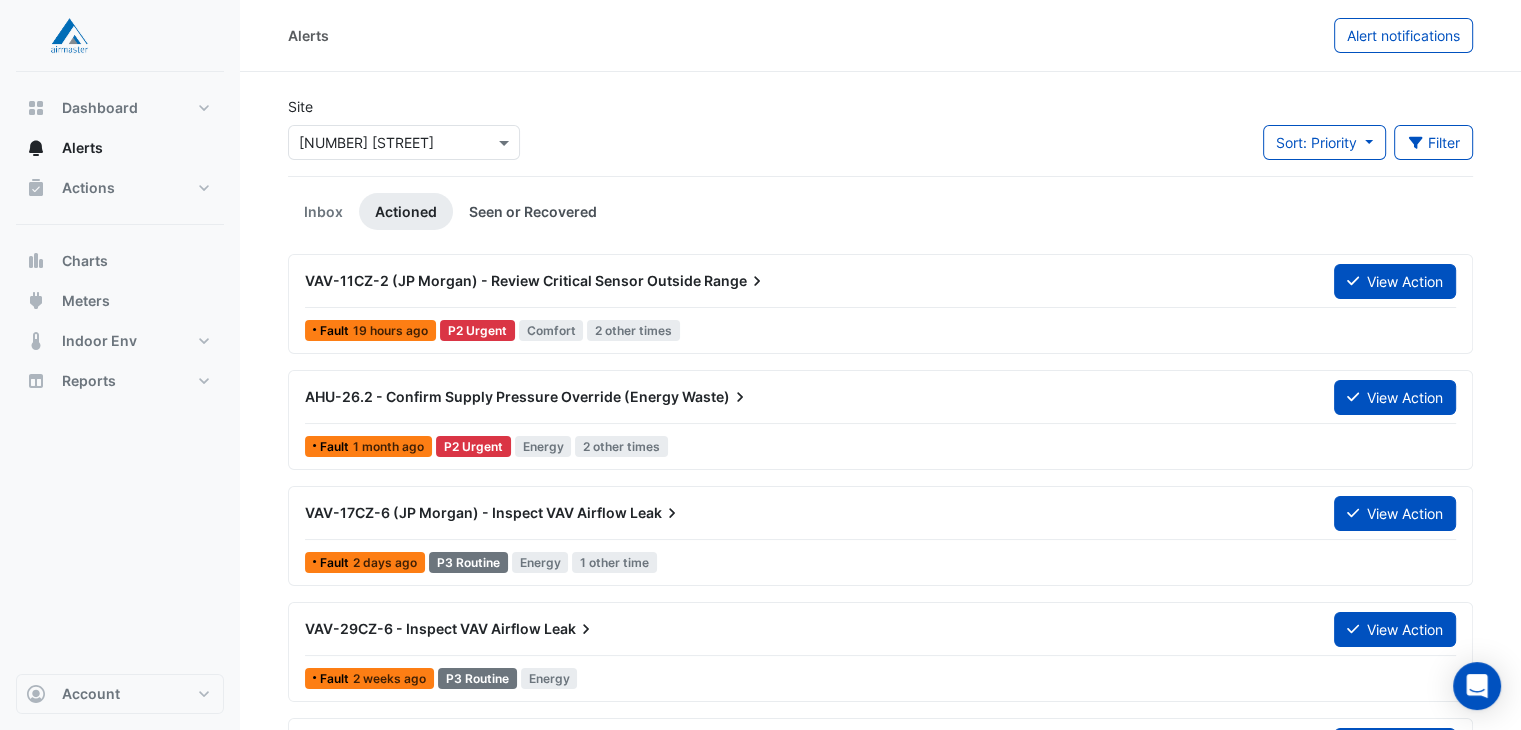 click on "Seen or Recovered" at bounding box center (533, 211) 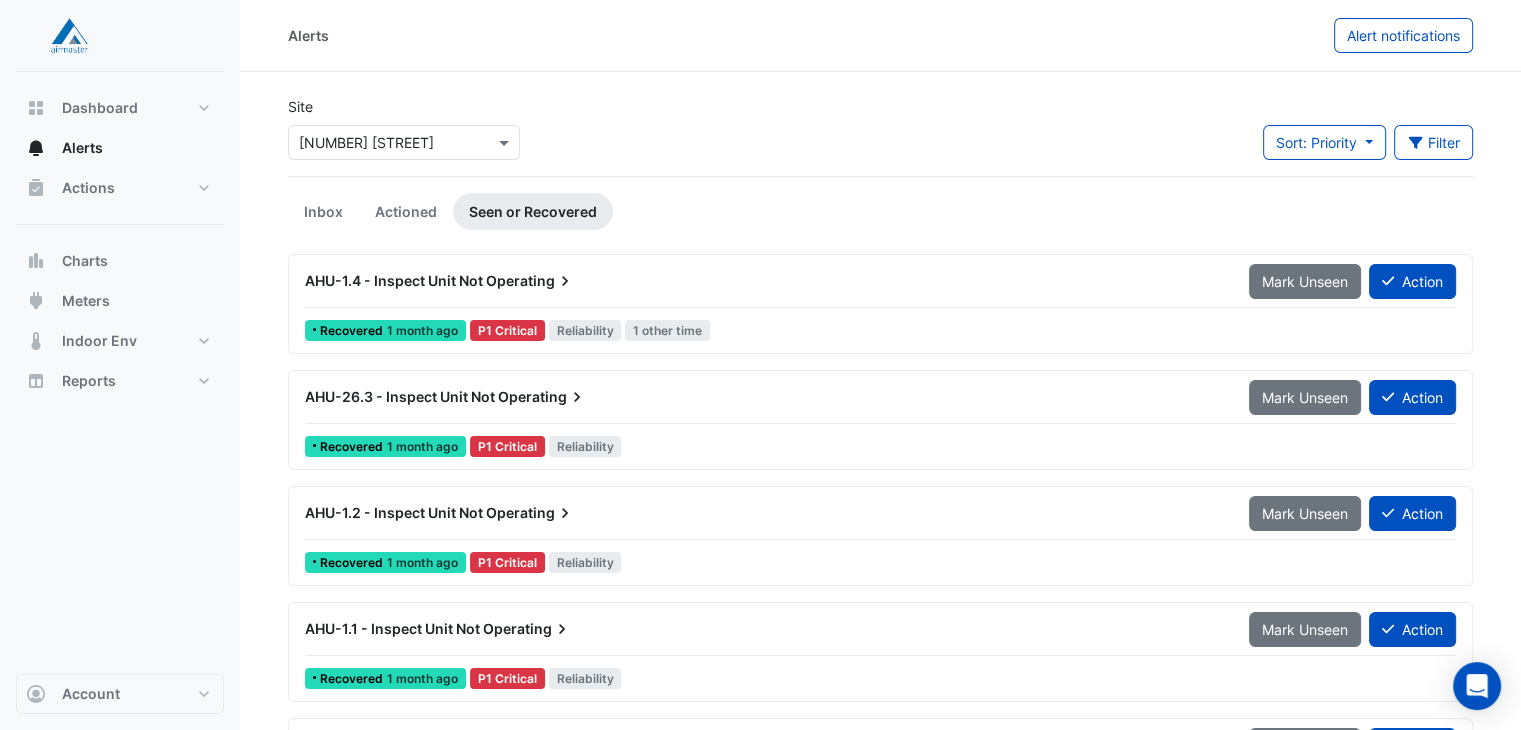 click on "Seen or Recovered" at bounding box center [533, 211] 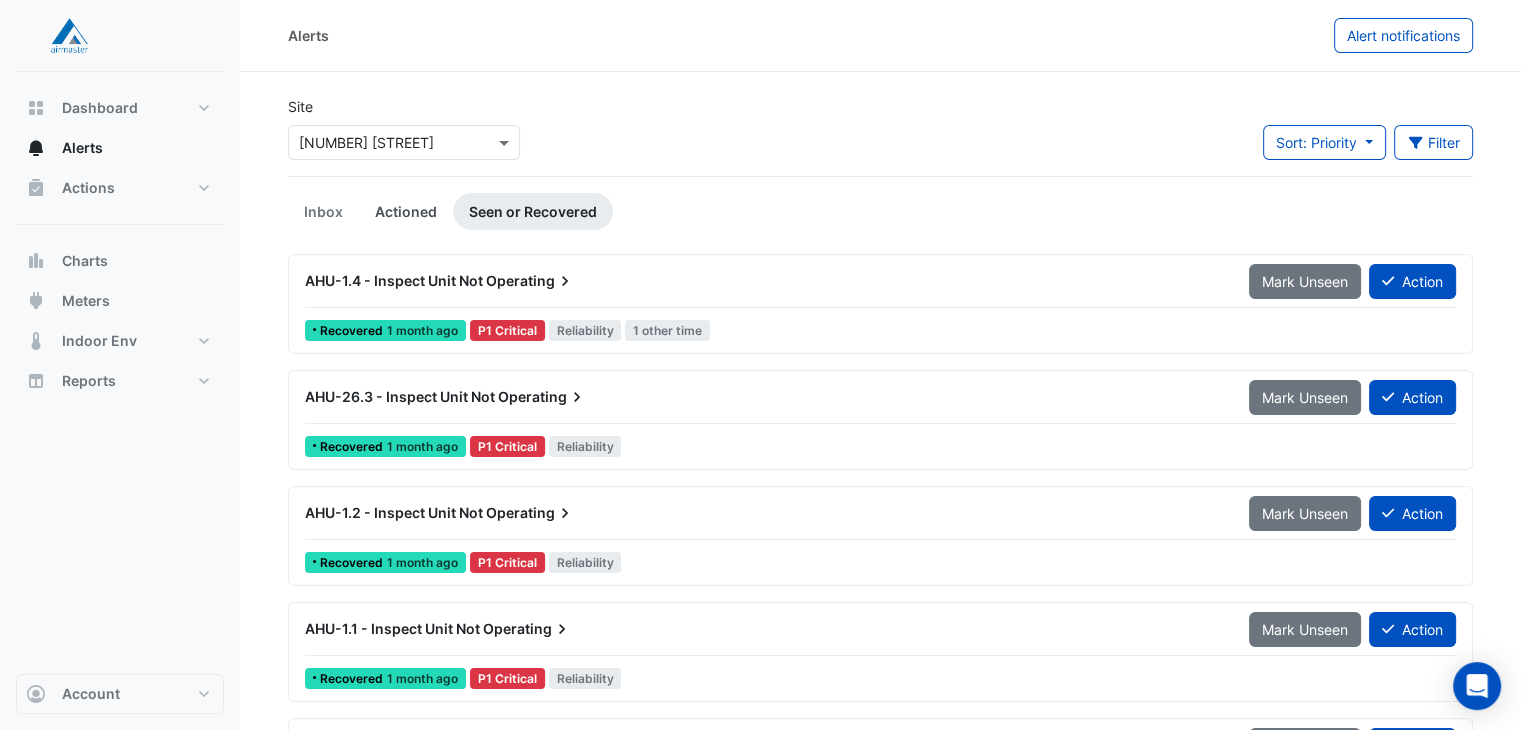 click on "Actioned" at bounding box center [406, 211] 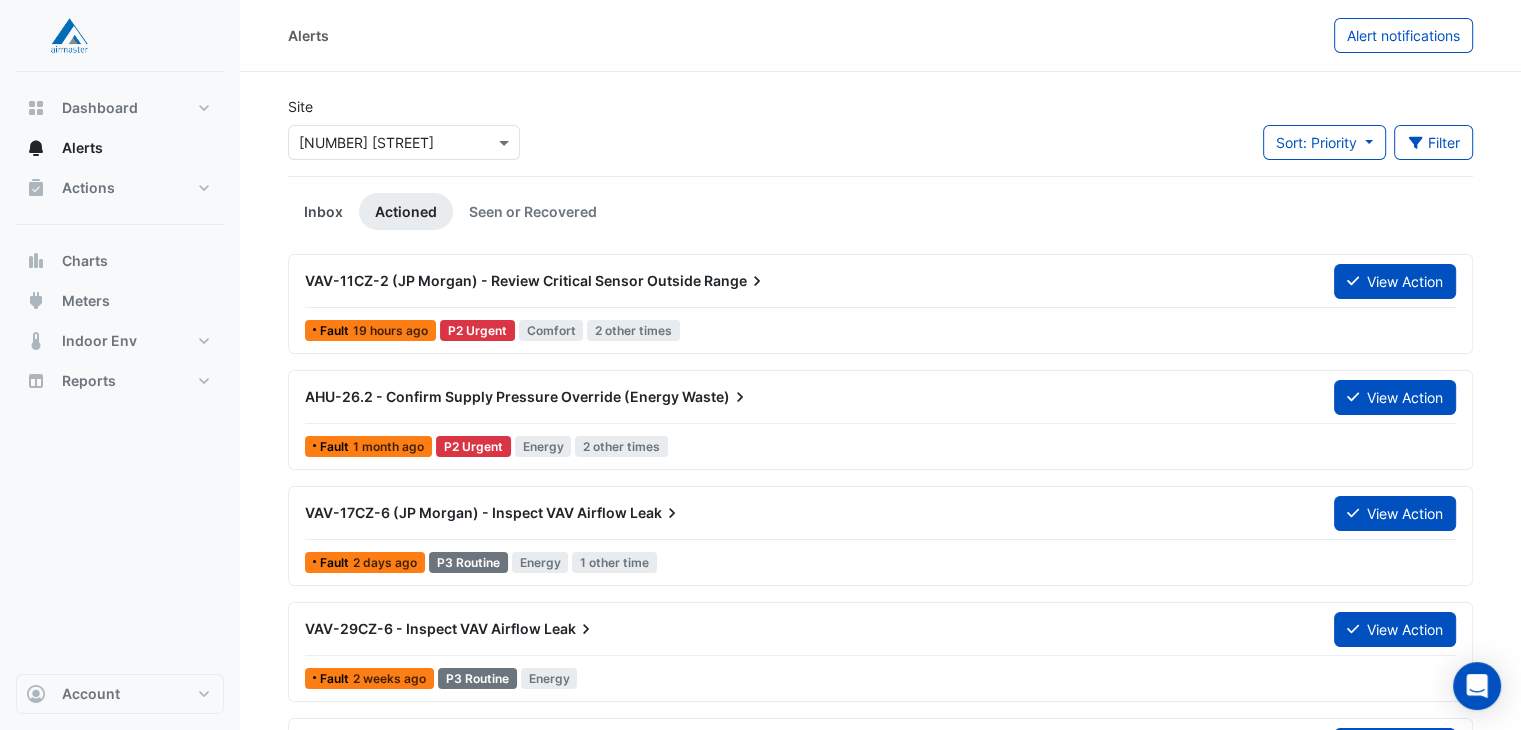 click on "Inbox" at bounding box center (323, 211) 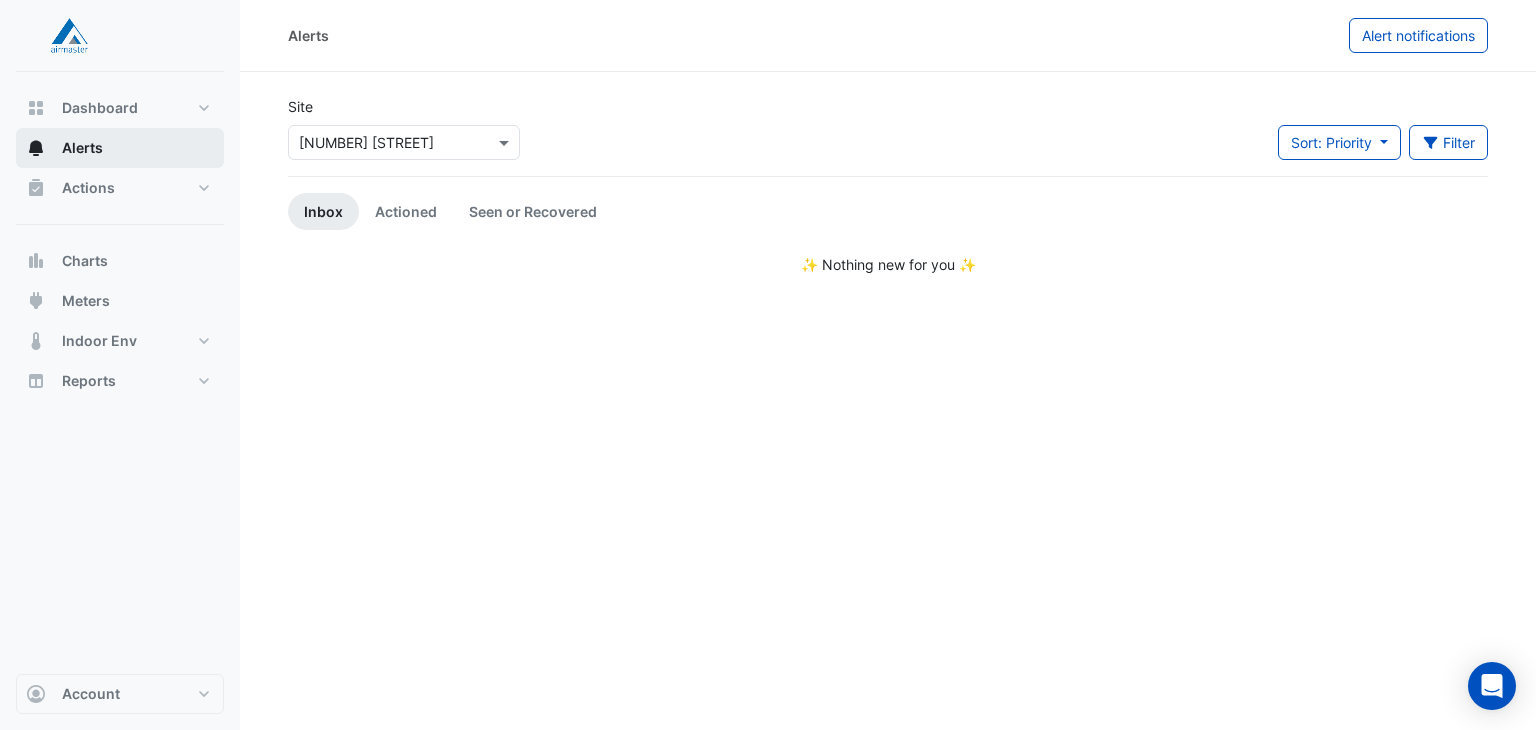 click on "Alerts" at bounding box center (120, 148) 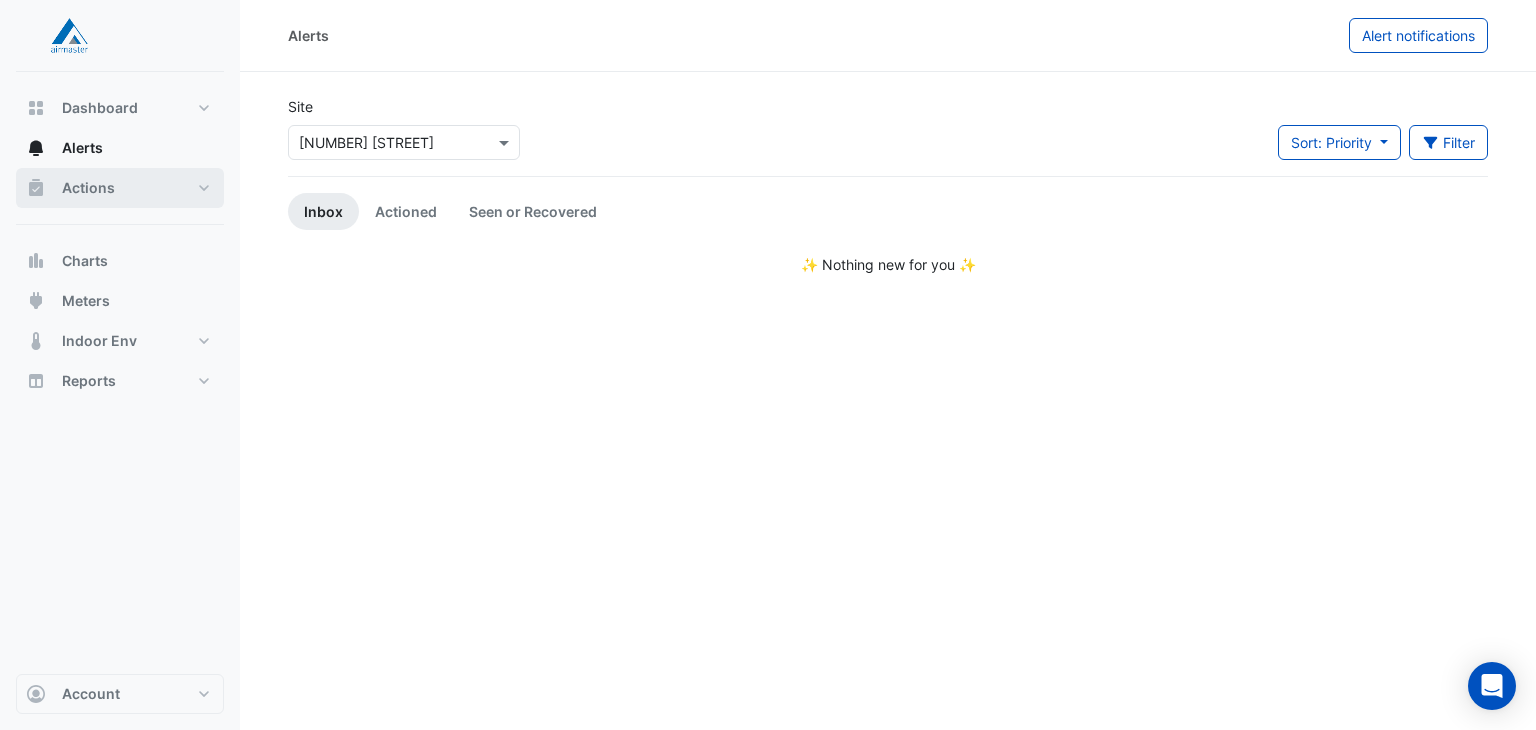 click on "Actions" at bounding box center (88, 188) 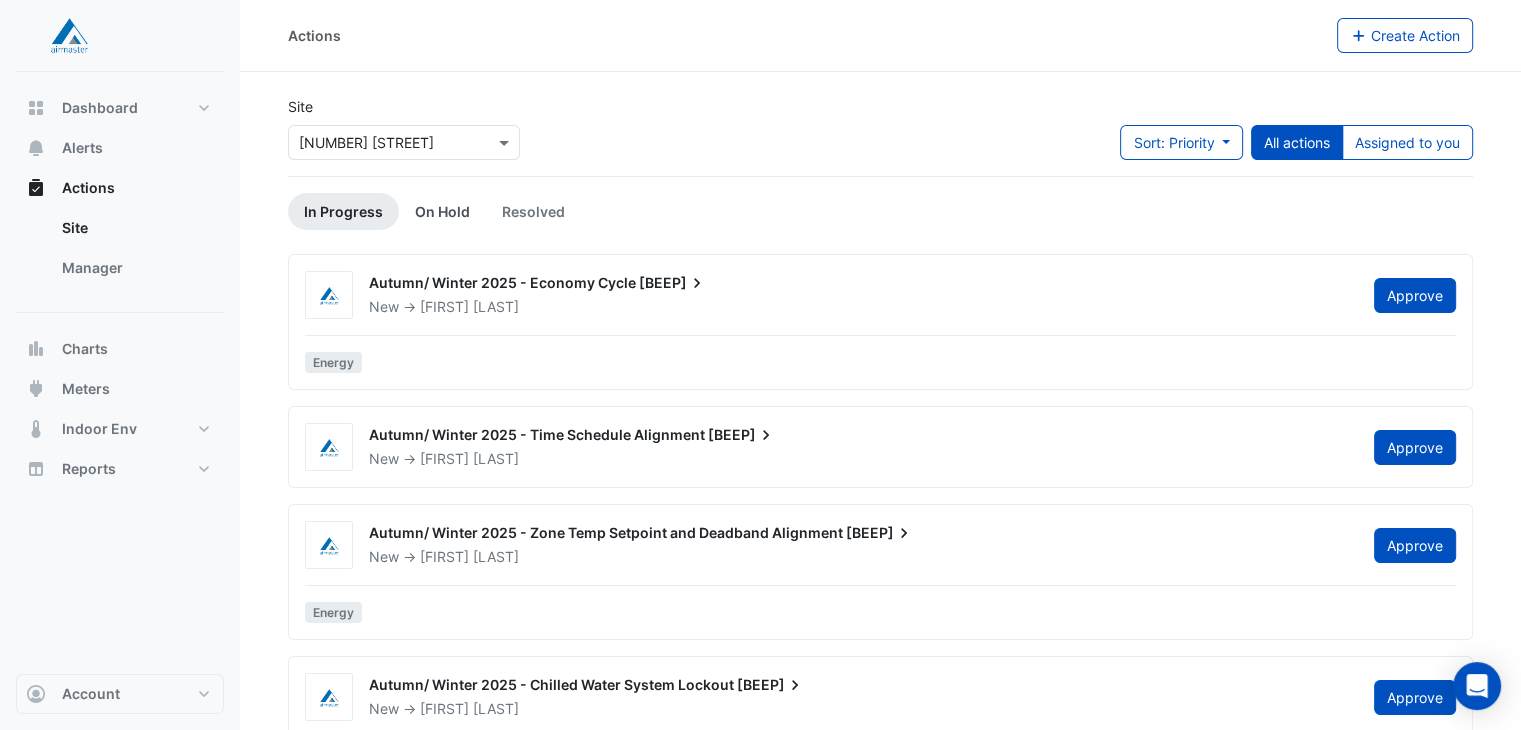 click on "On Hold" at bounding box center (442, 211) 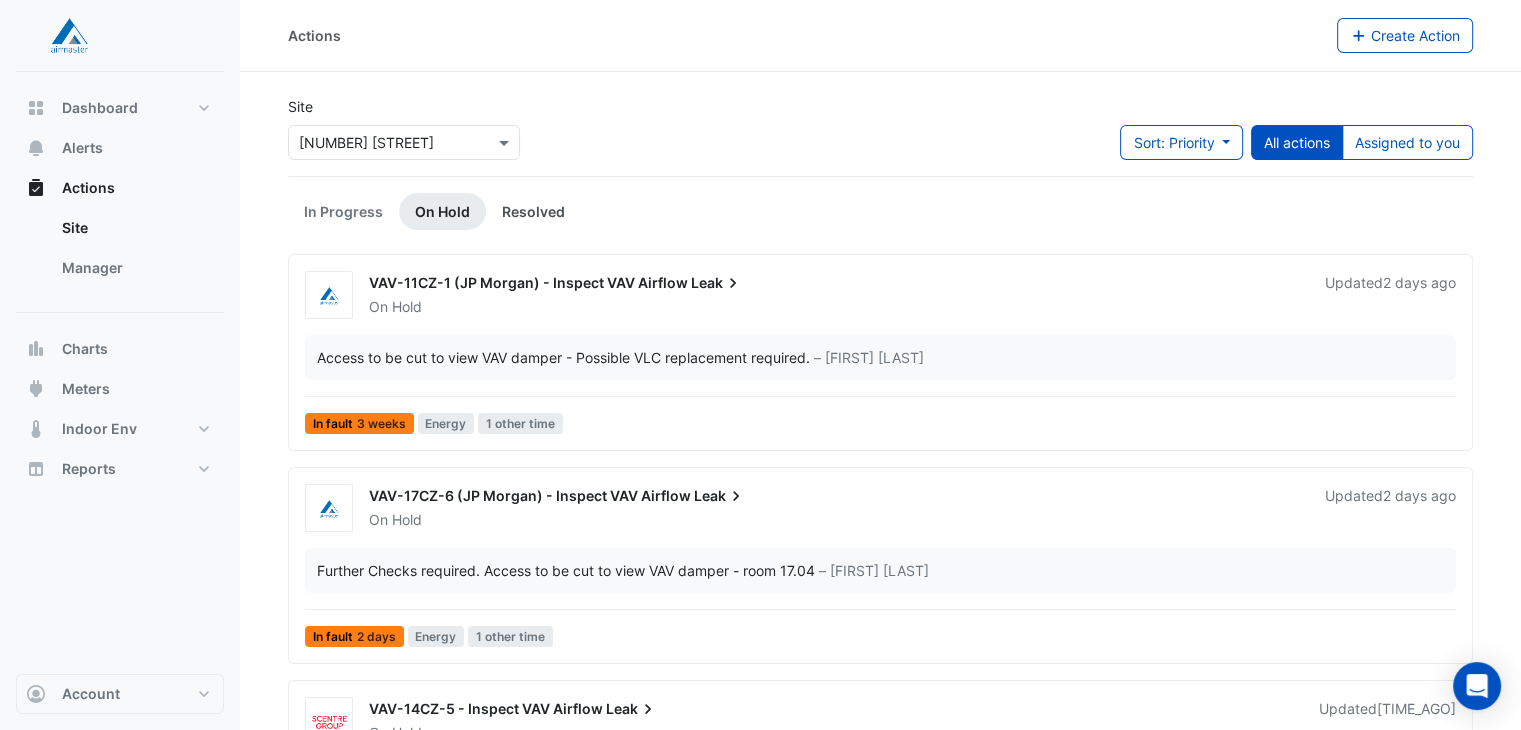 click on "Resolved" at bounding box center [533, 211] 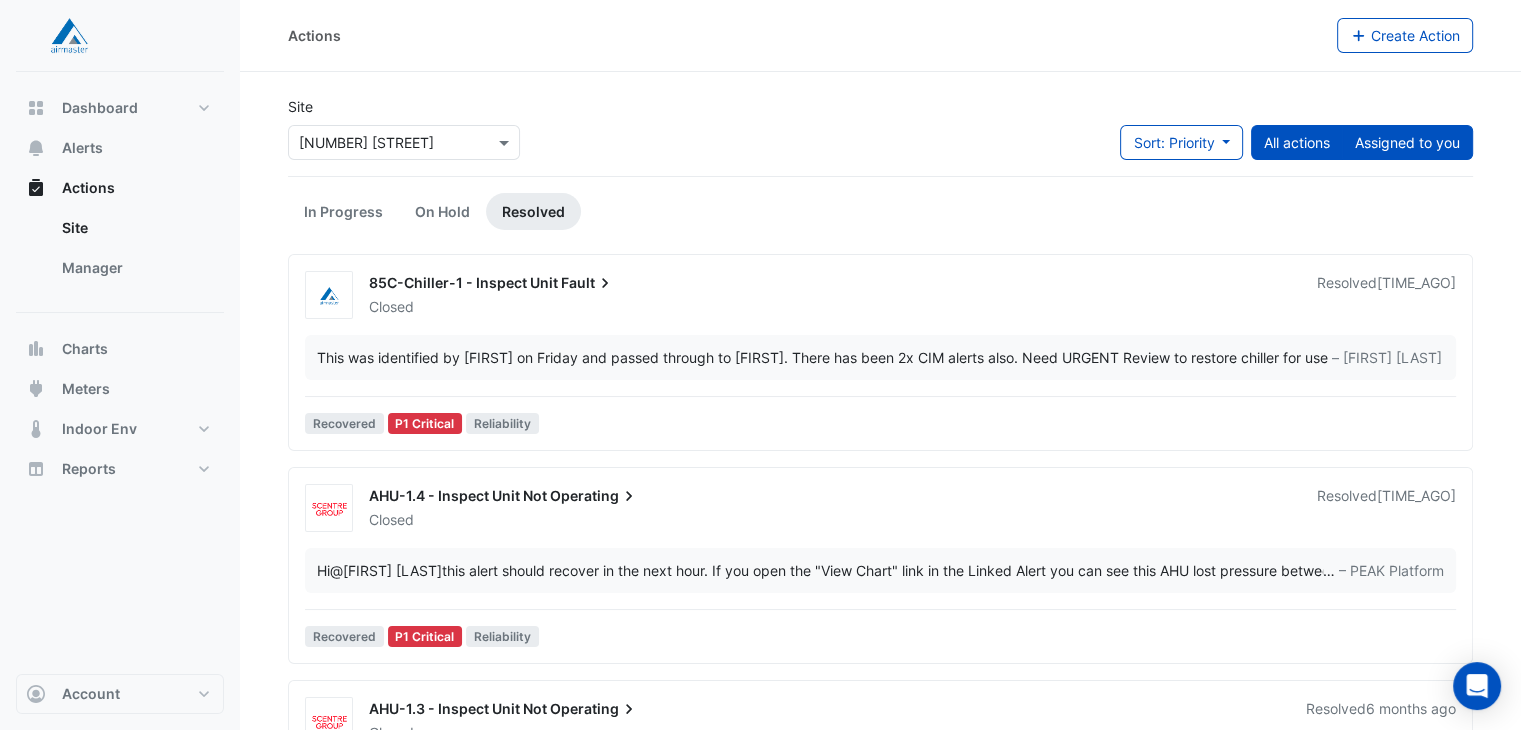 click on "Assigned to you" 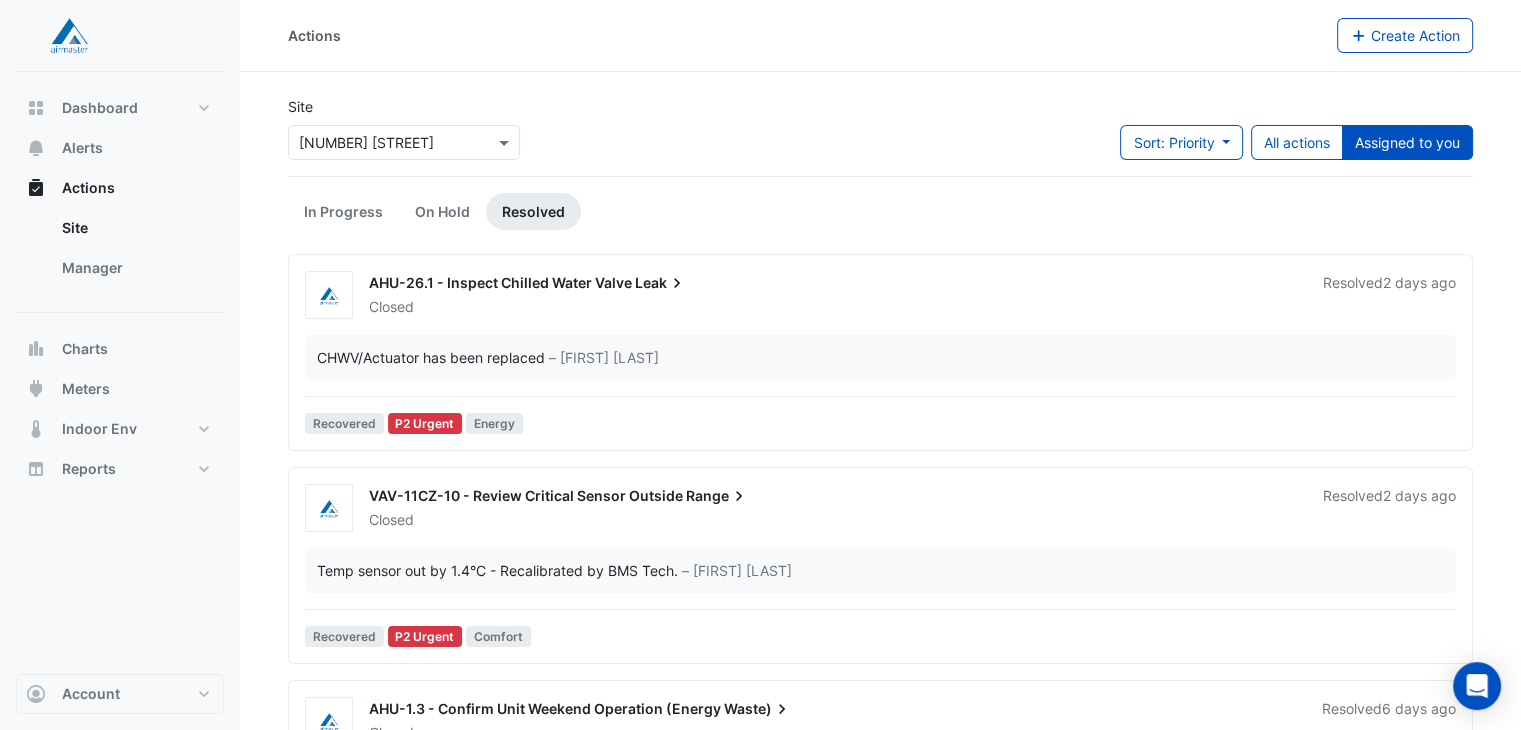 click on "AHU-26.1 - Inspect Chilled Water Valve" at bounding box center (500, 282) 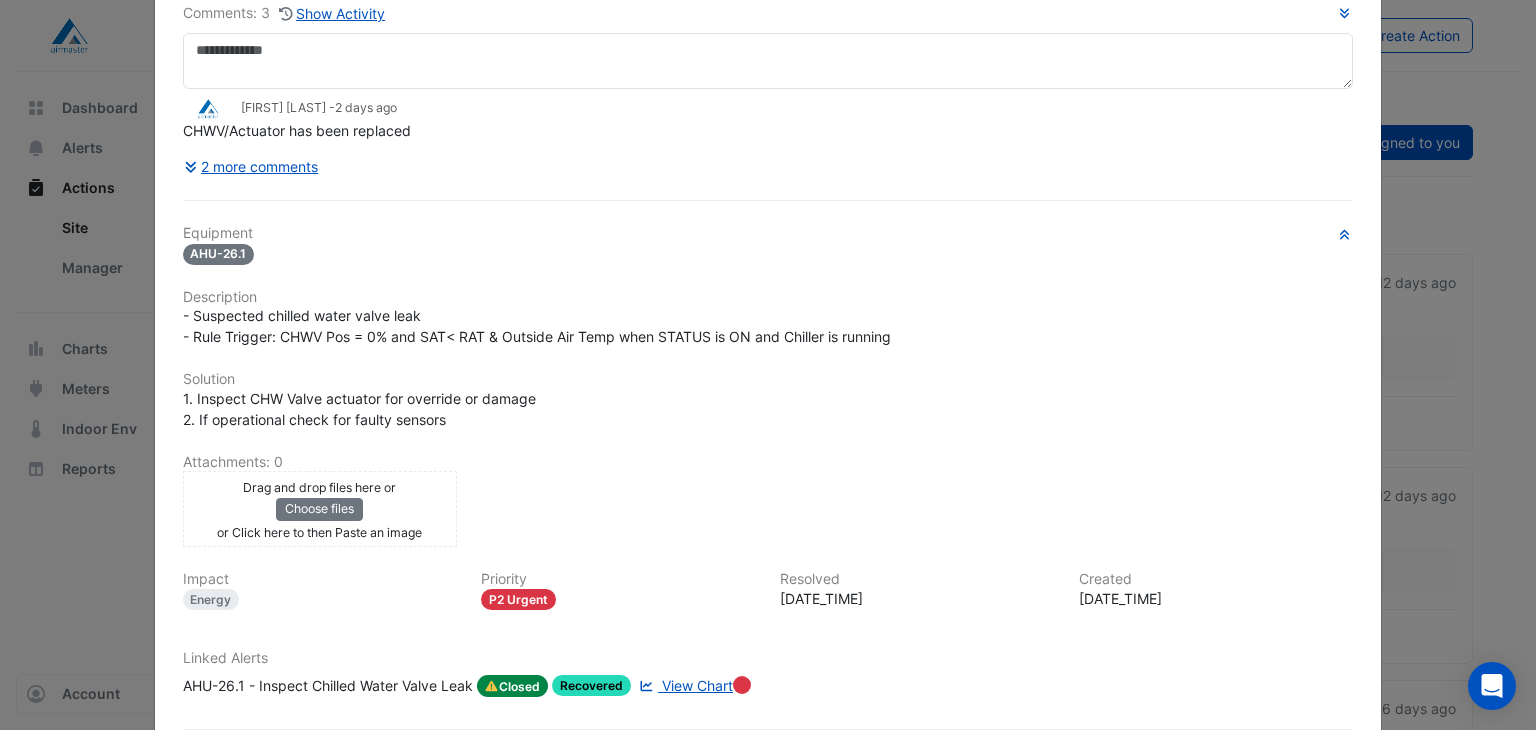 scroll, scrollTop: 0, scrollLeft: 0, axis: both 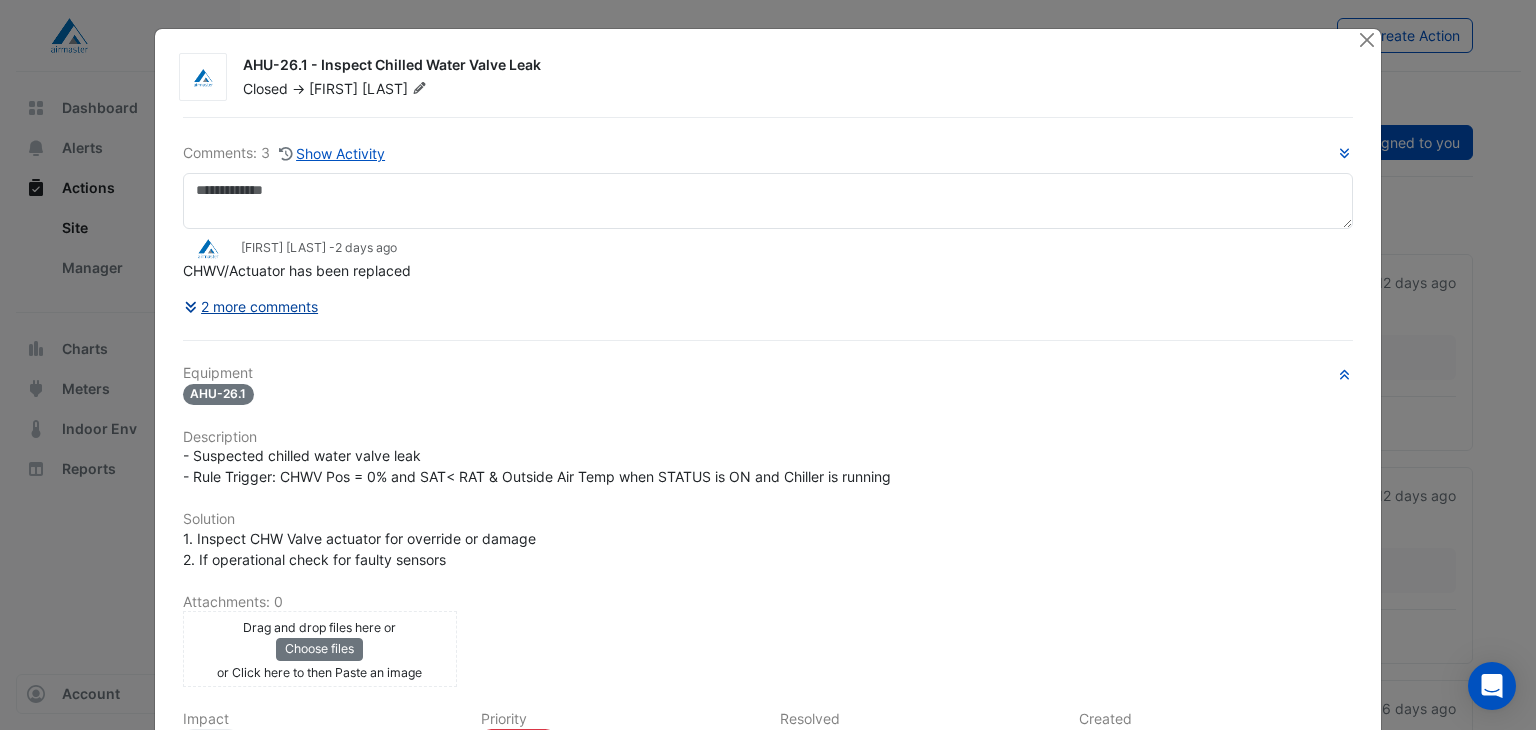 click on "2 more comments" 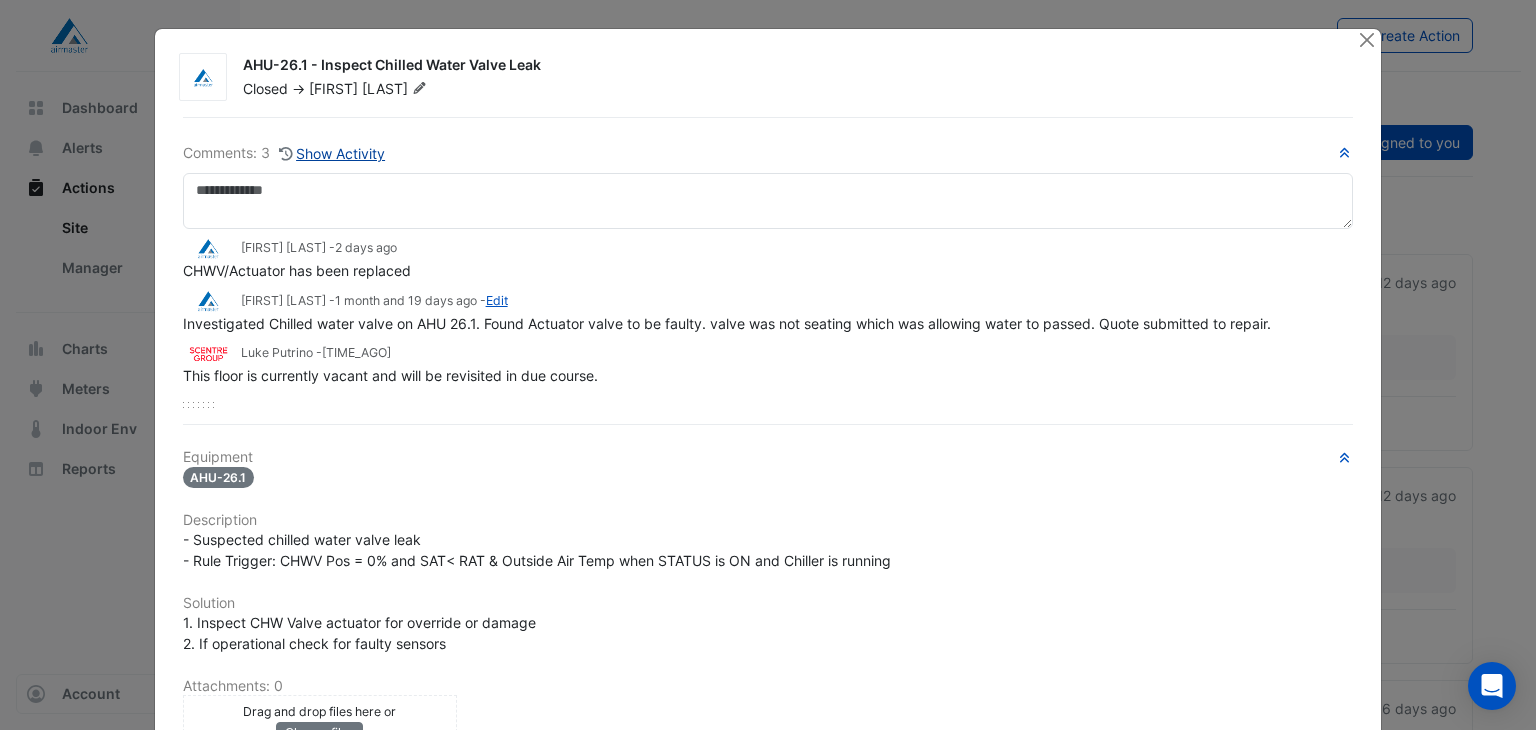 click on "Show Activity" 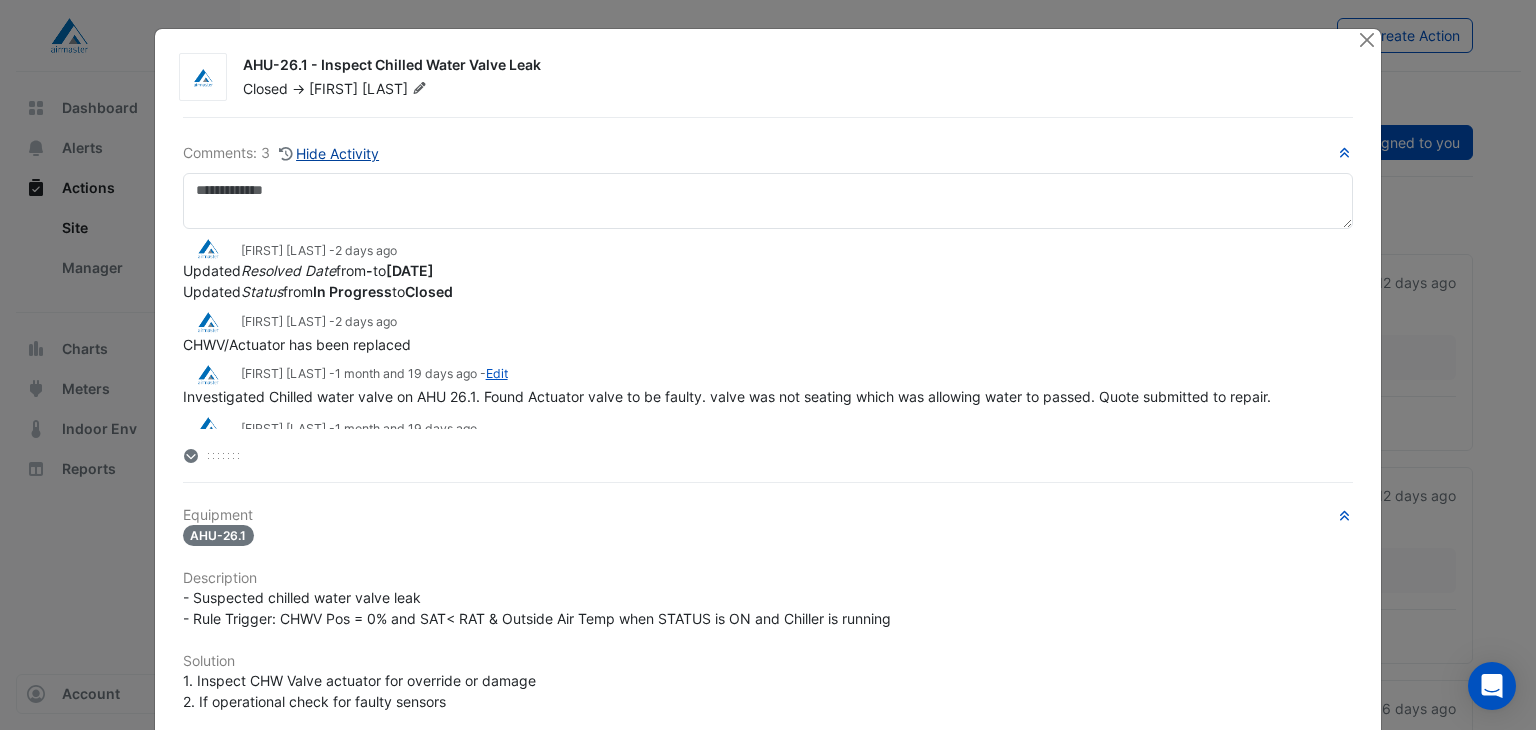 click on "Hide Activity" 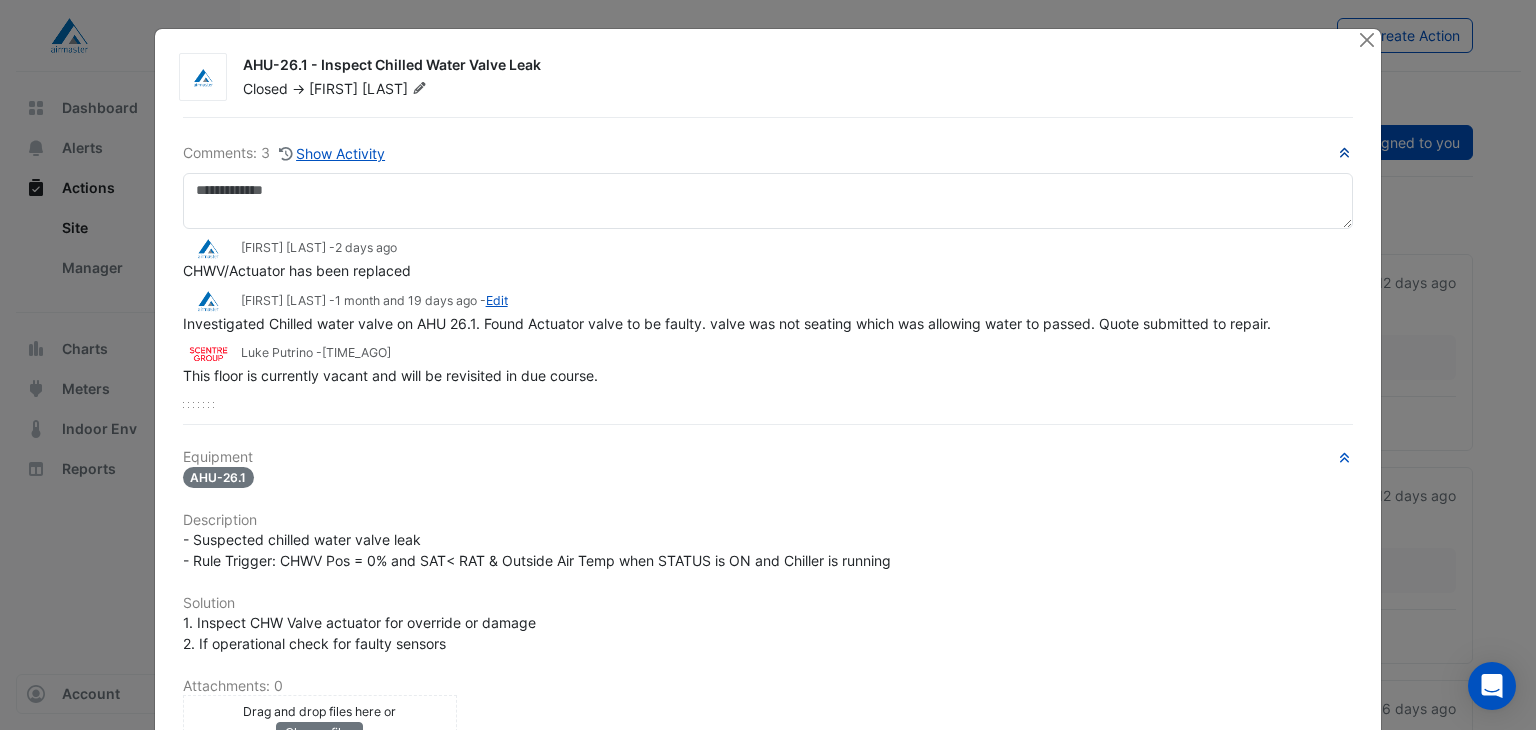 click 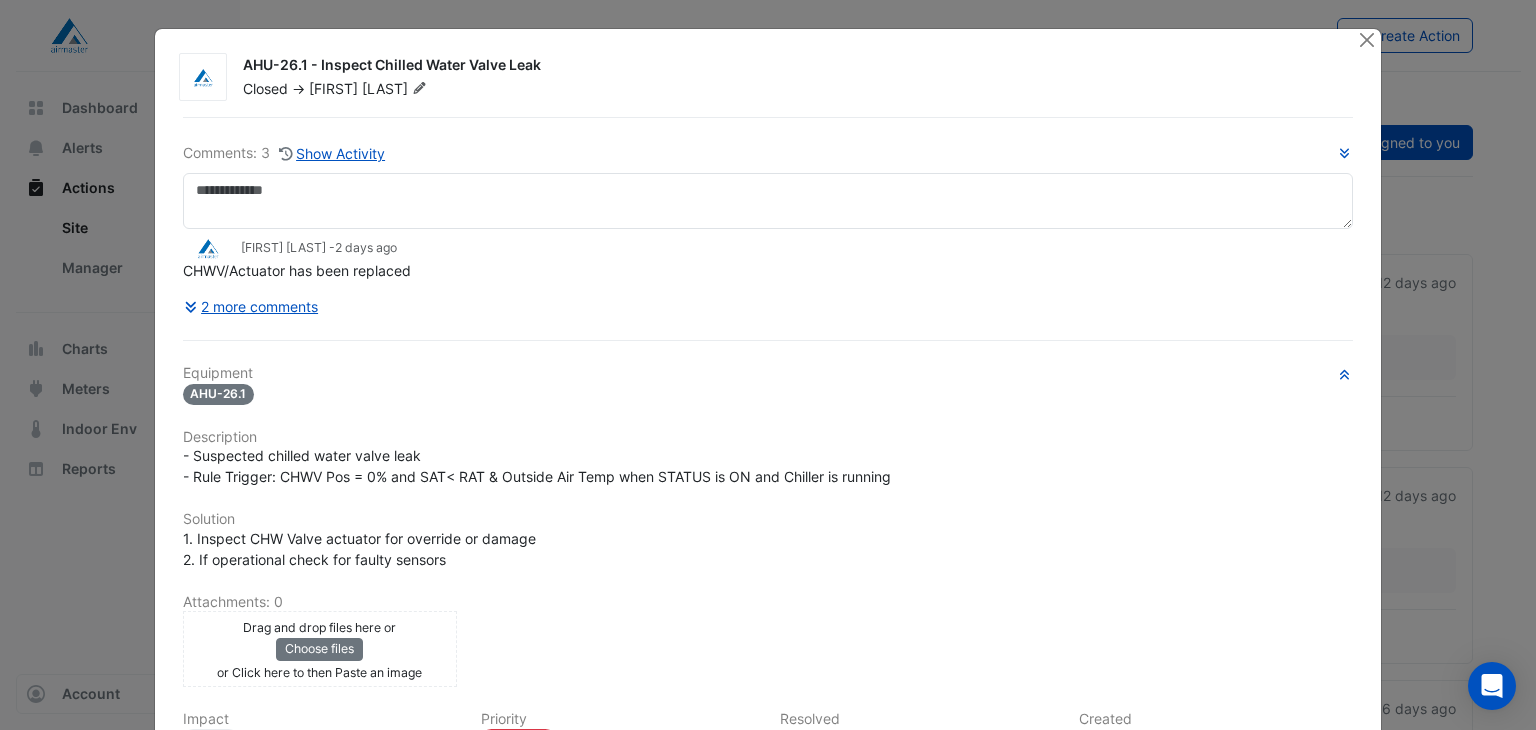 scroll, scrollTop: 236, scrollLeft: 0, axis: vertical 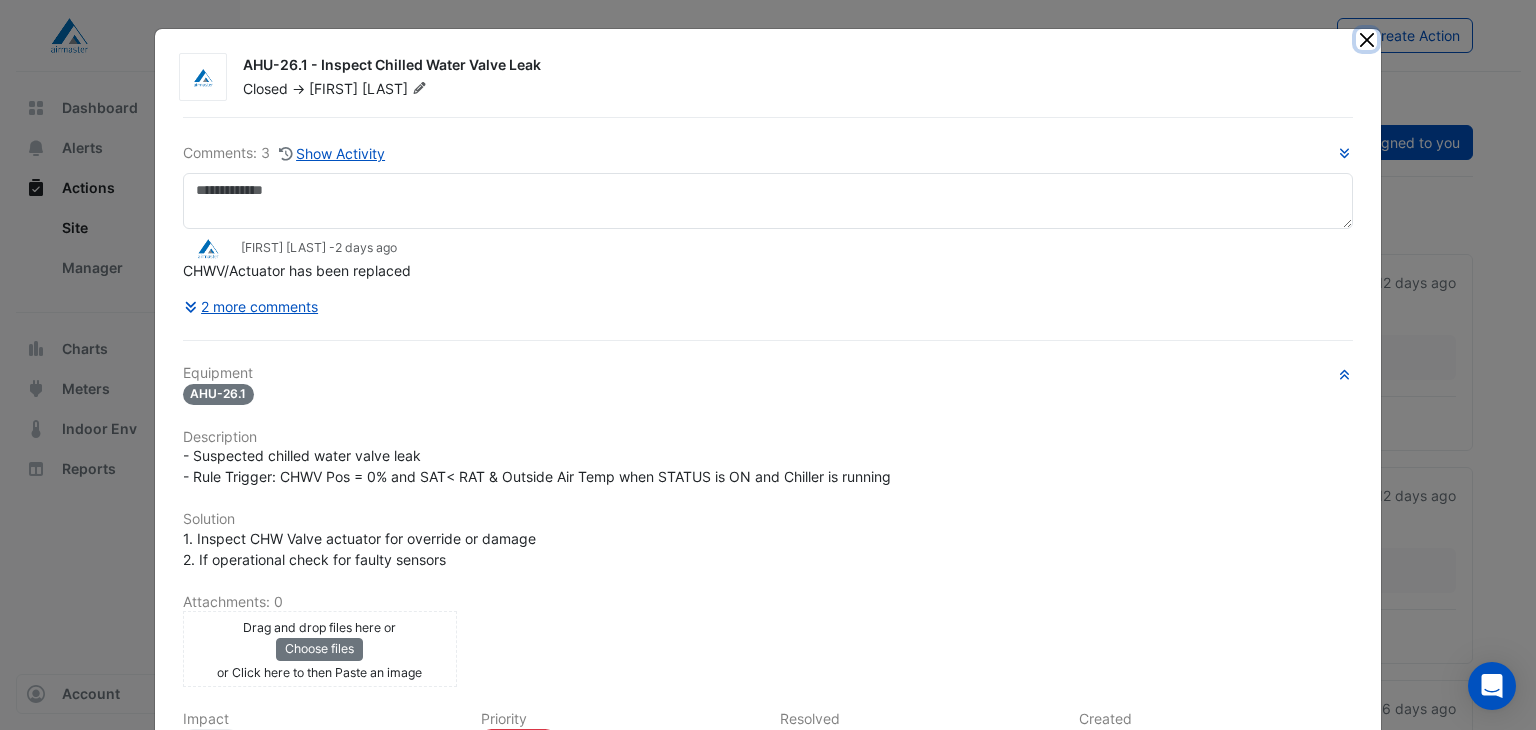 click 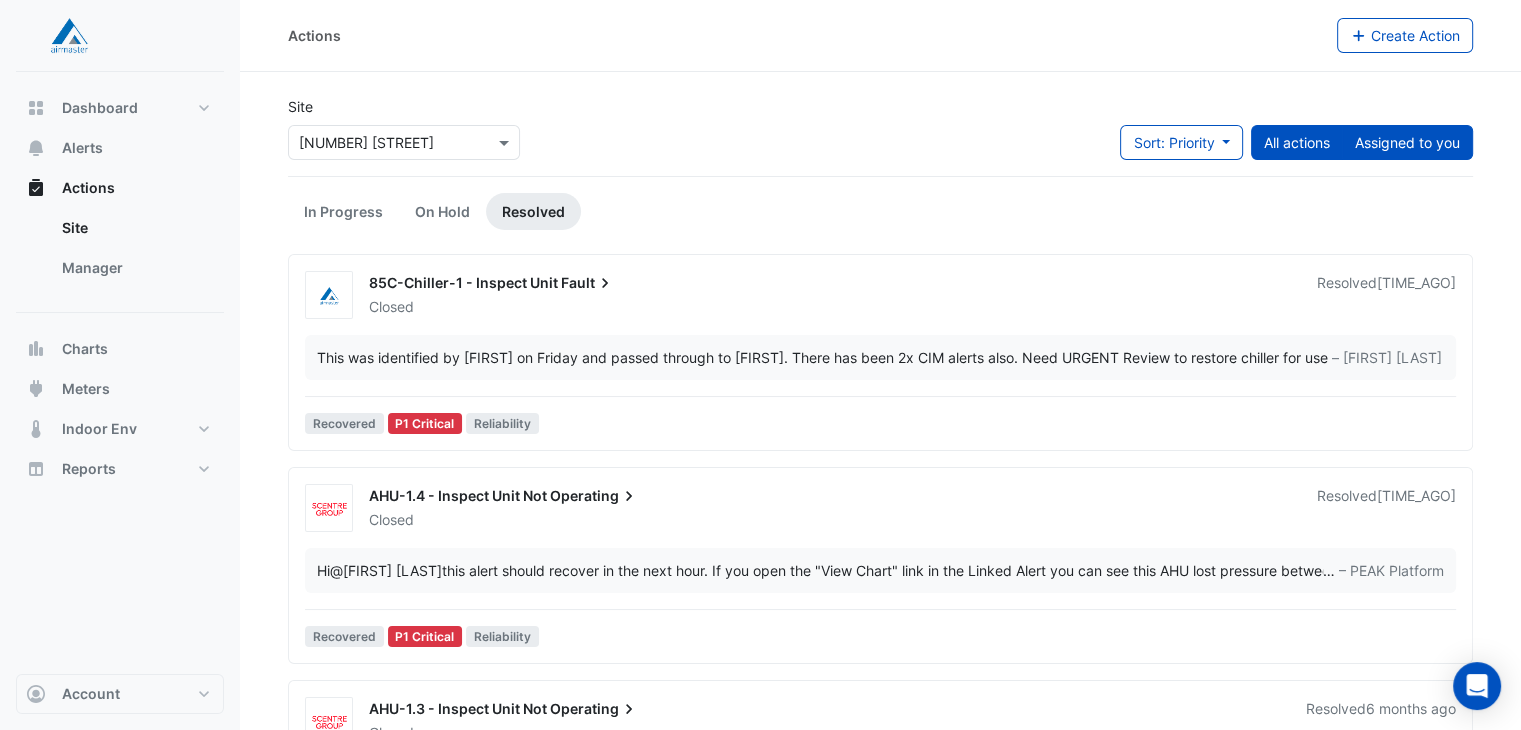 click on "Assigned to you" 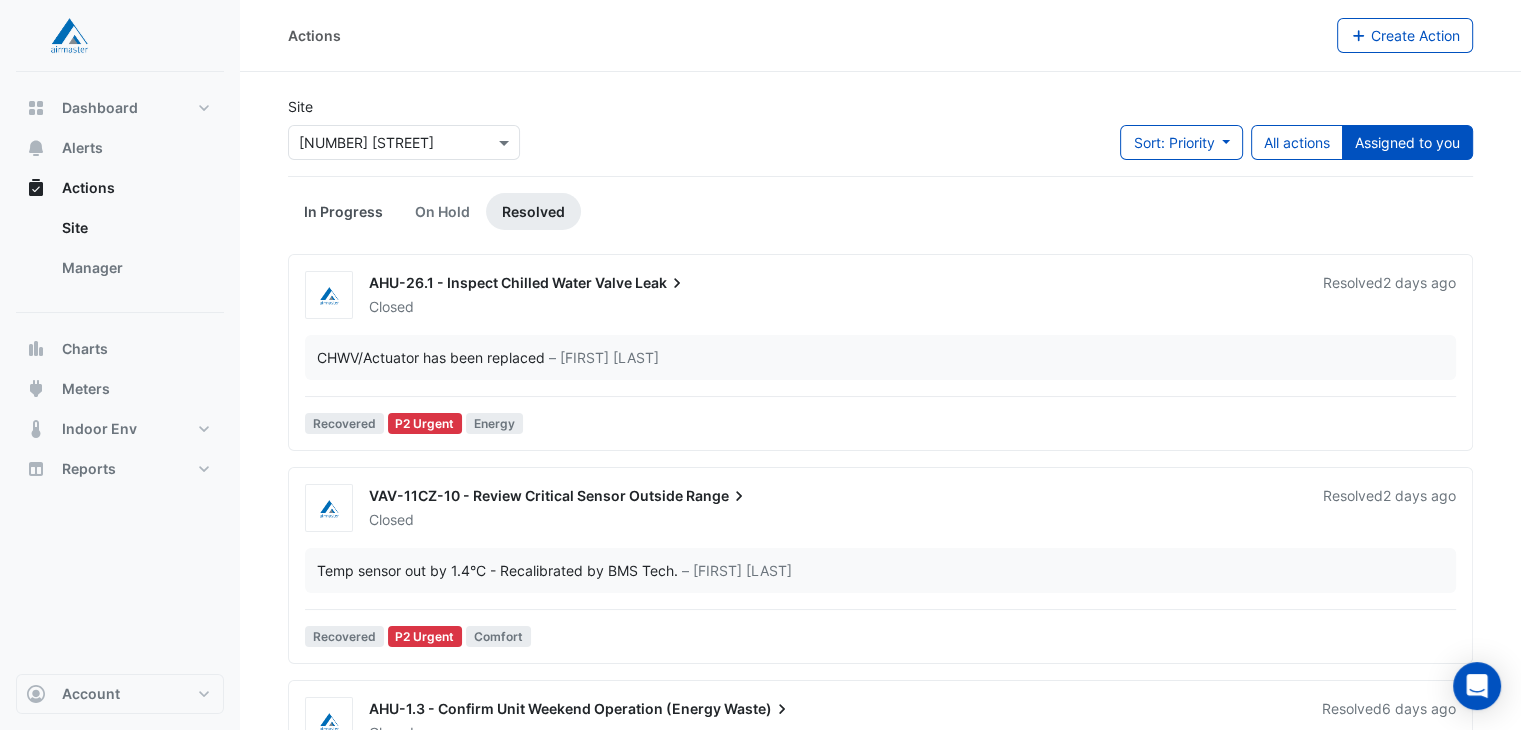 click on "In Progress" at bounding box center [343, 211] 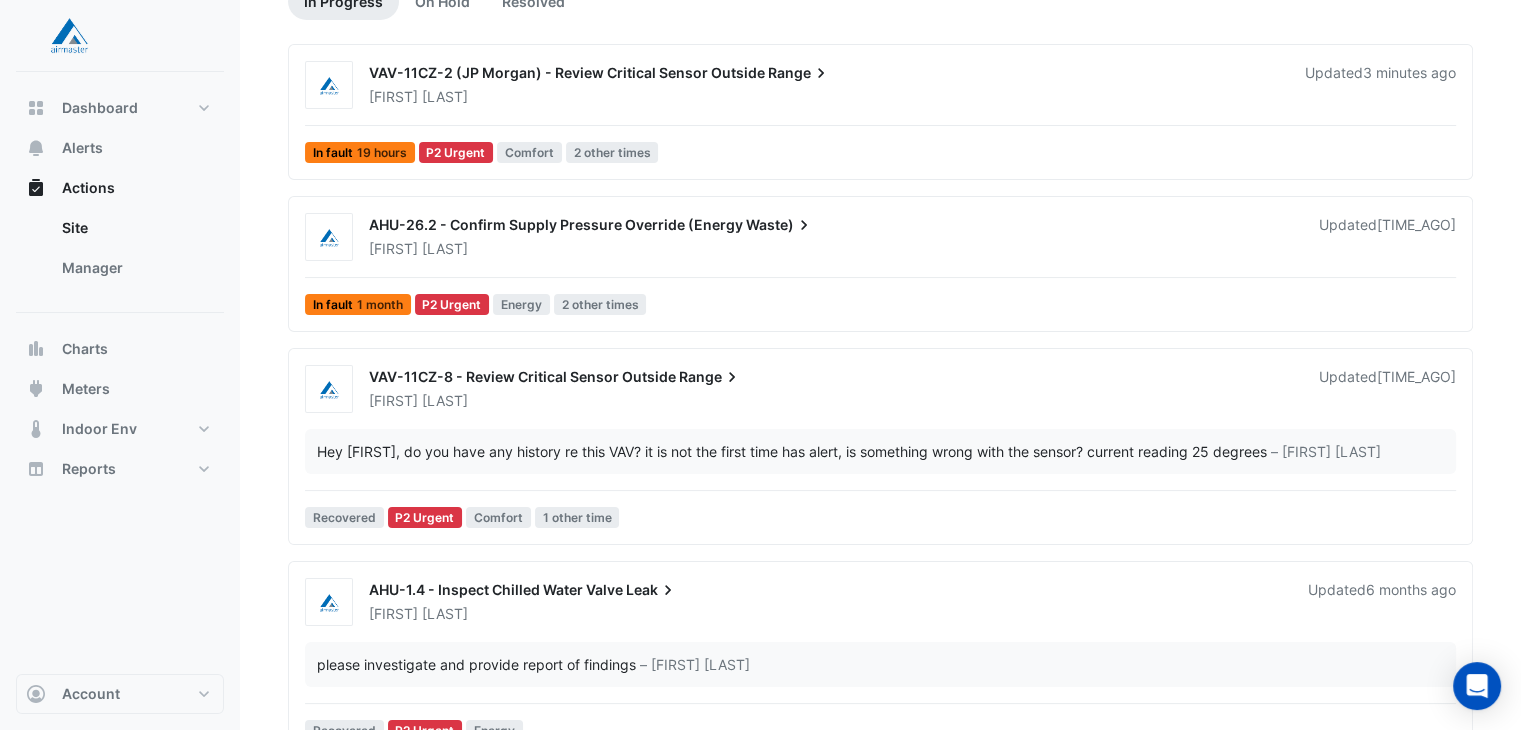scroll, scrollTop: 0, scrollLeft: 0, axis: both 